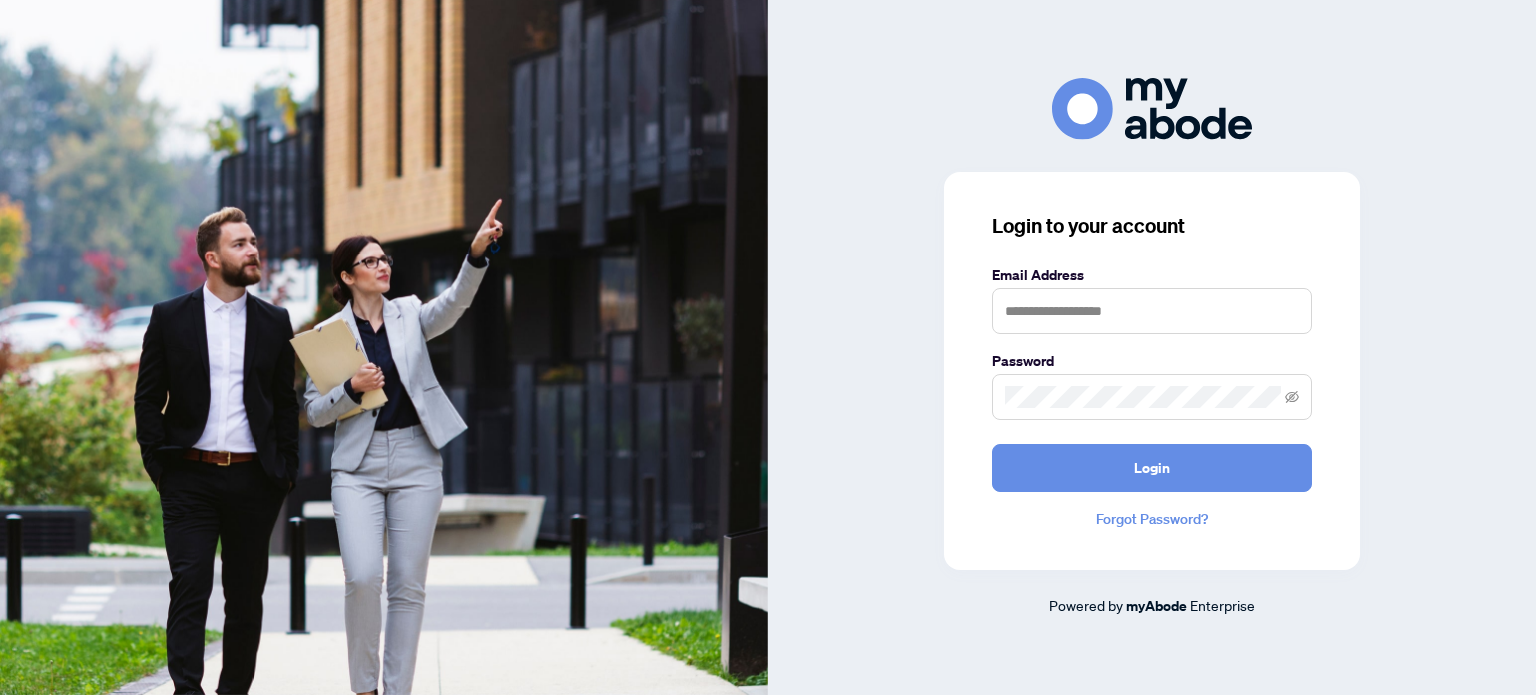 scroll, scrollTop: 0, scrollLeft: 0, axis: both 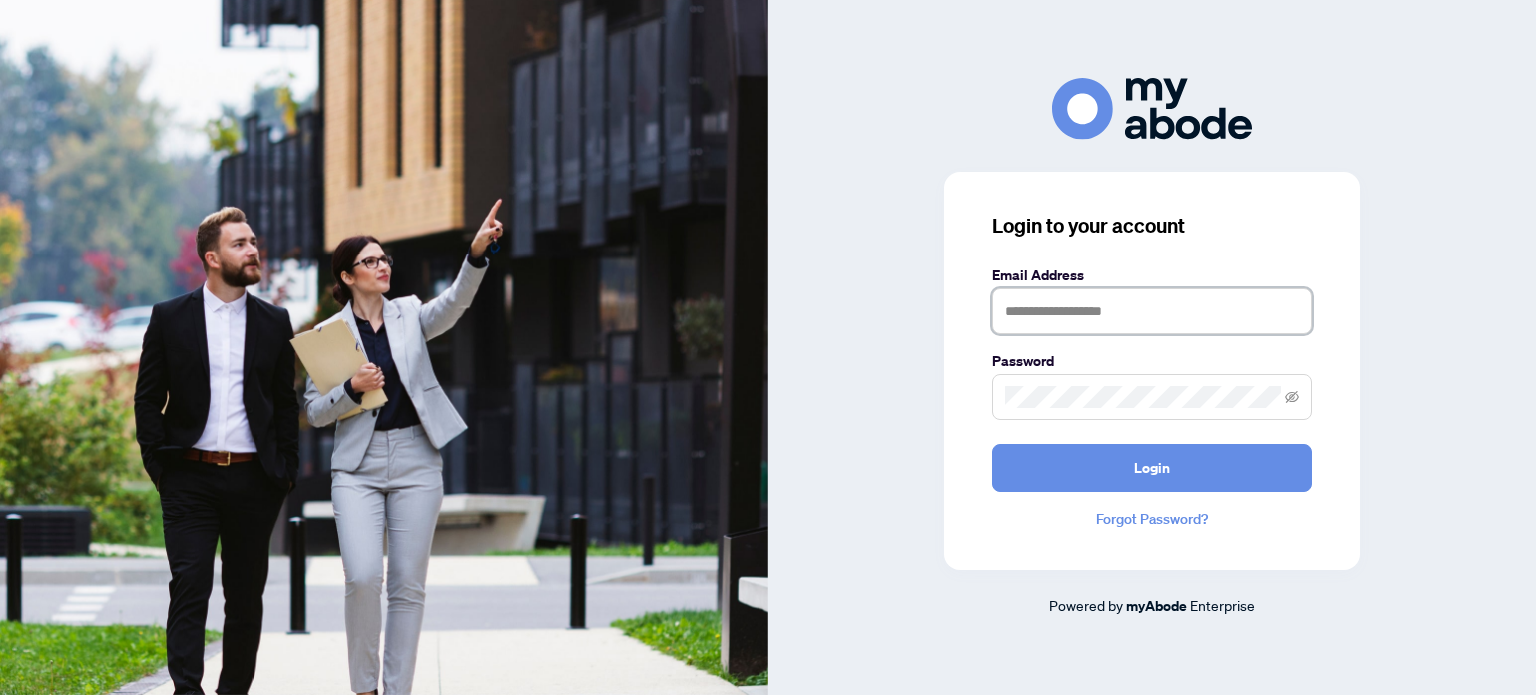 click at bounding box center [1152, 311] 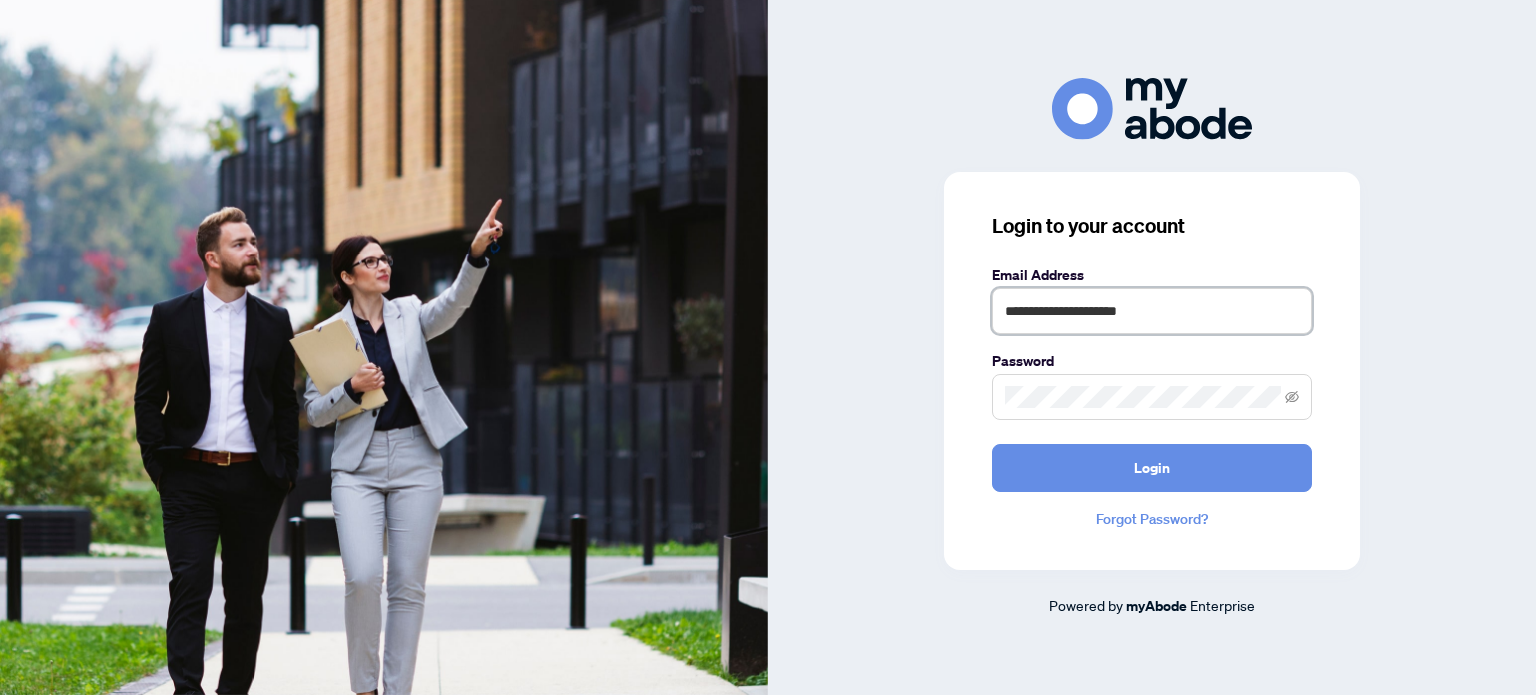 type on "**********" 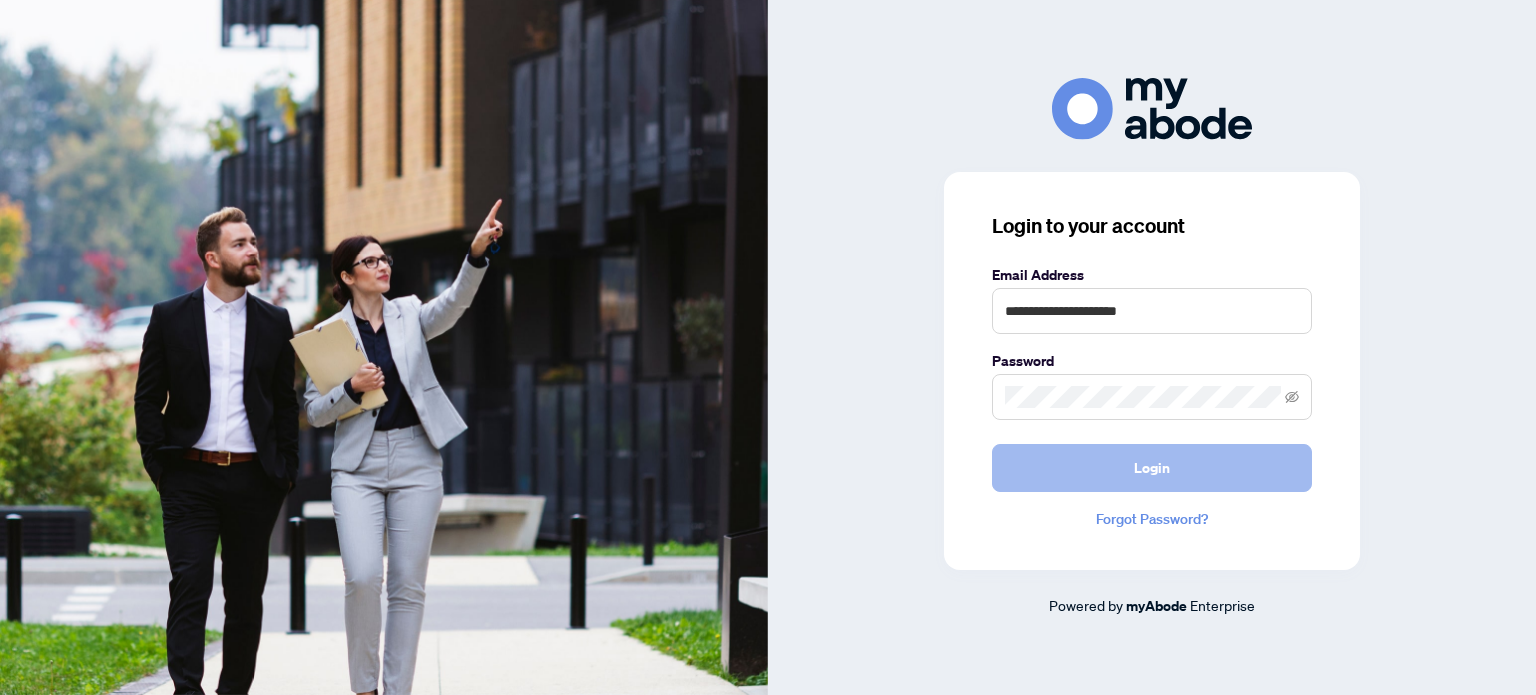 click on "Login" at bounding box center [1152, 468] 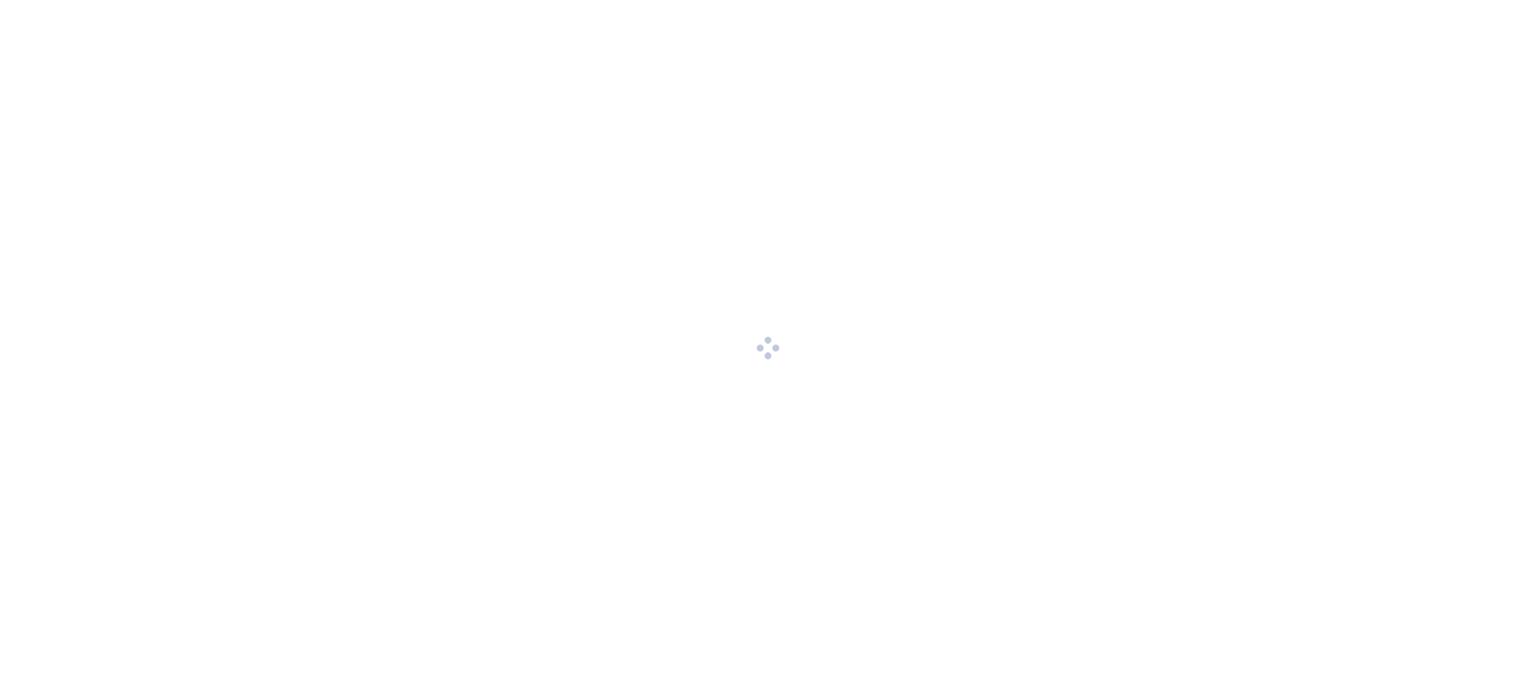 scroll, scrollTop: 0, scrollLeft: 0, axis: both 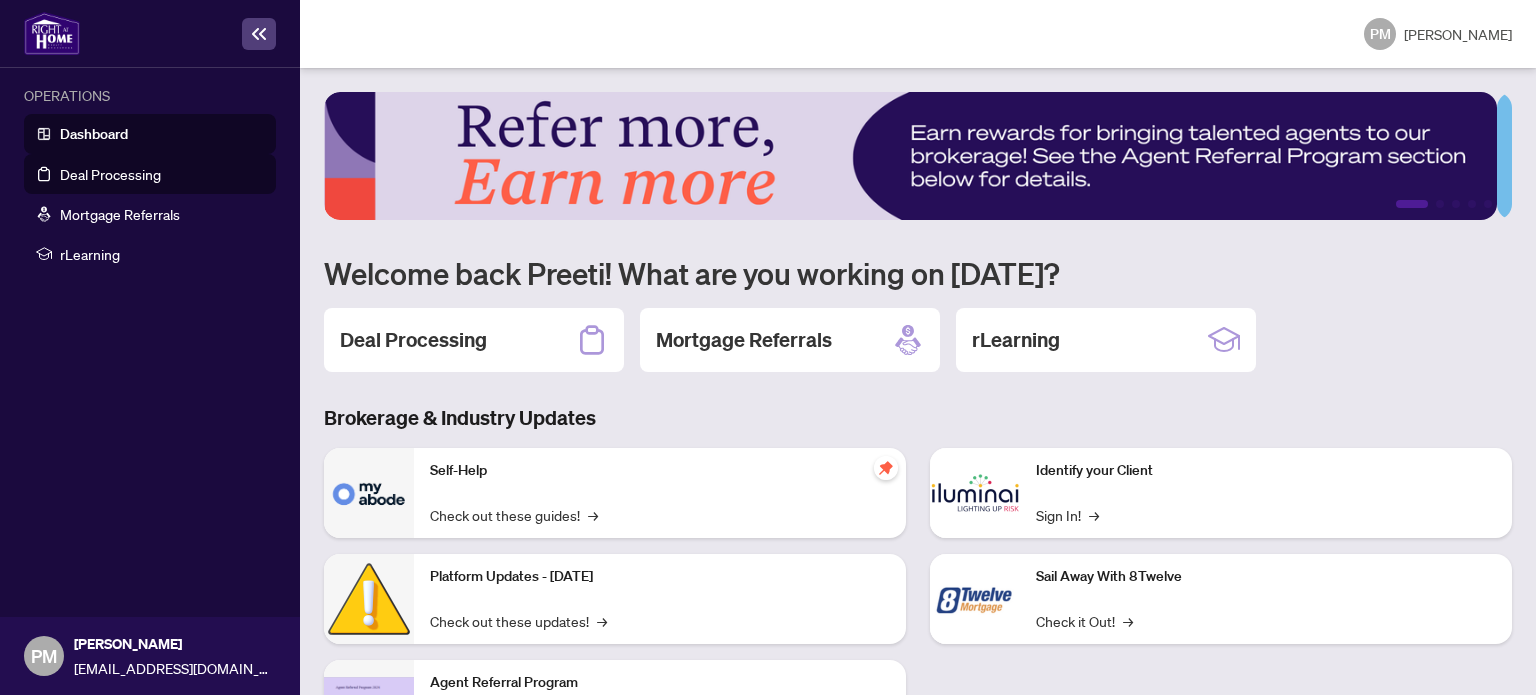 click on "Deal Processing" at bounding box center (110, 174) 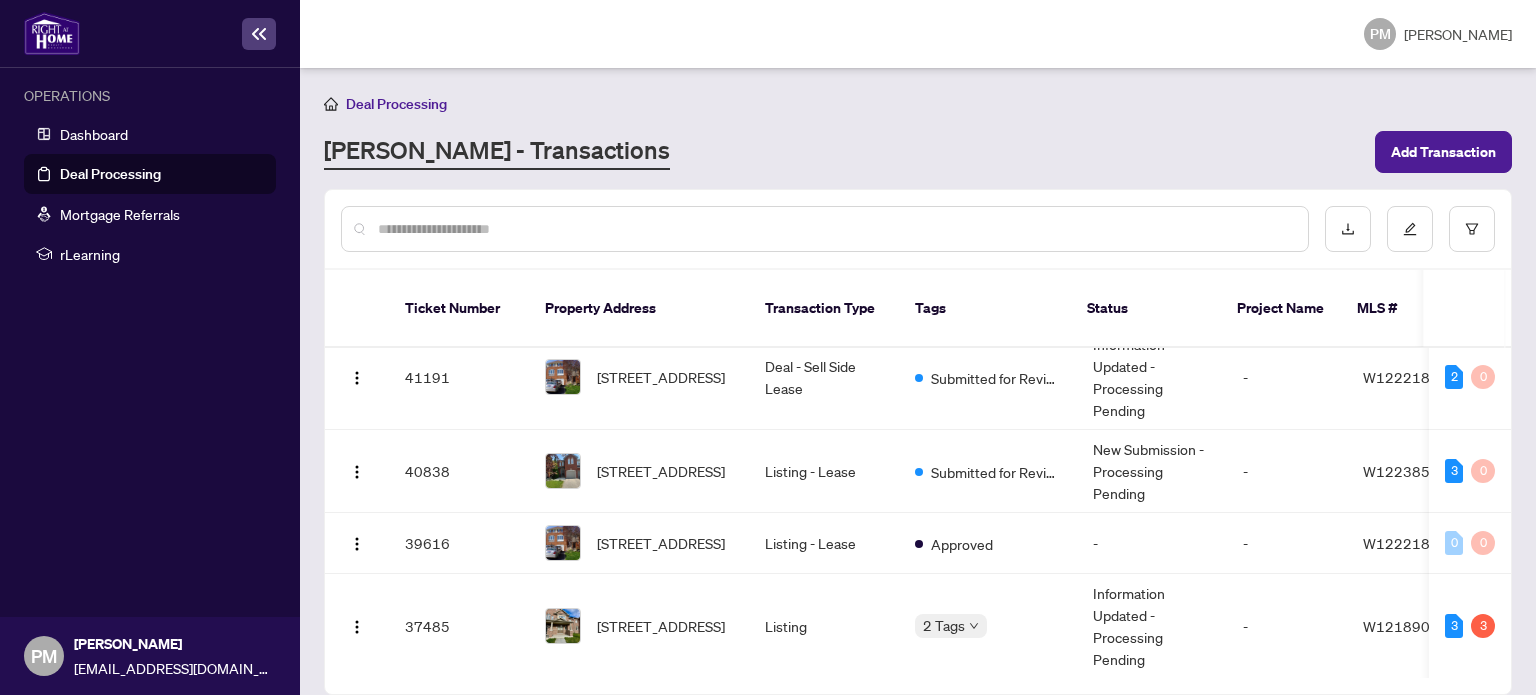 scroll, scrollTop: 0, scrollLeft: 0, axis: both 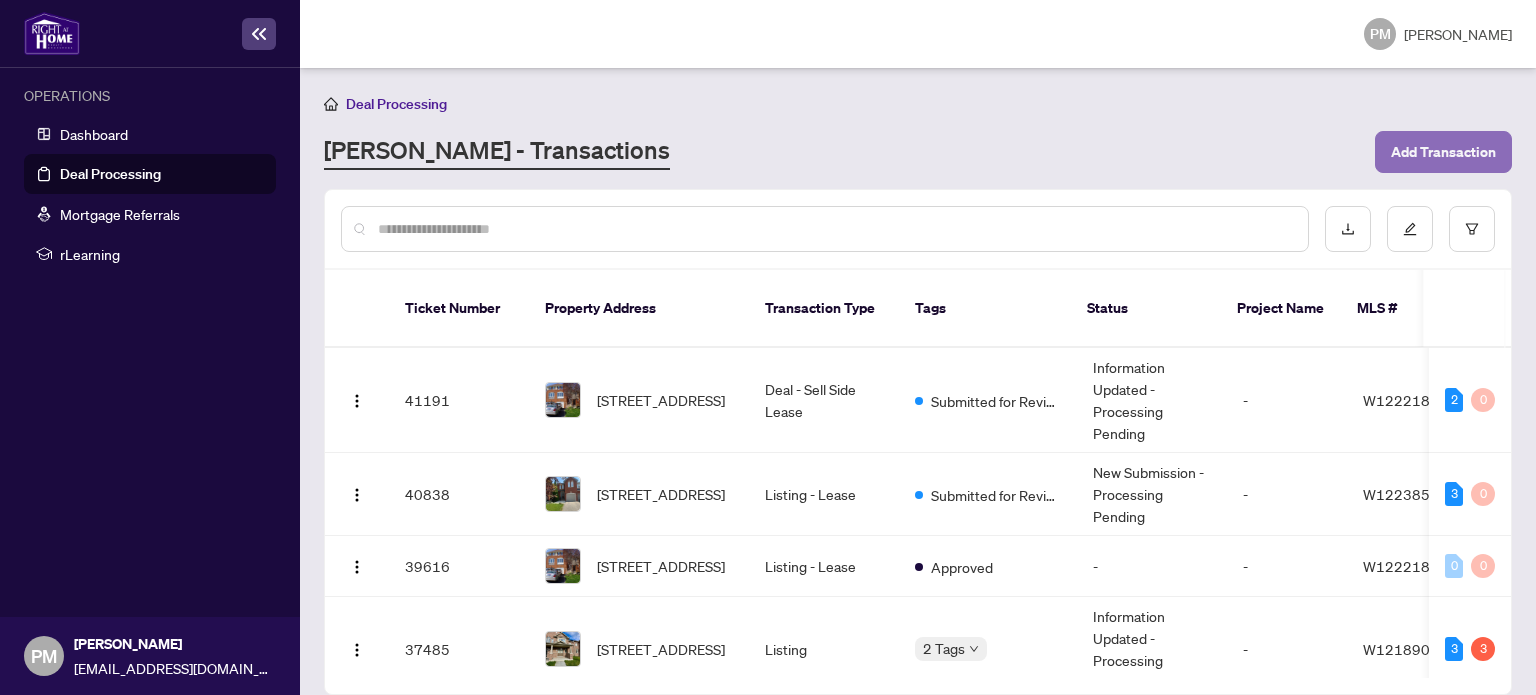 click on "Add Transaction" at bounding box center [1443, 152] 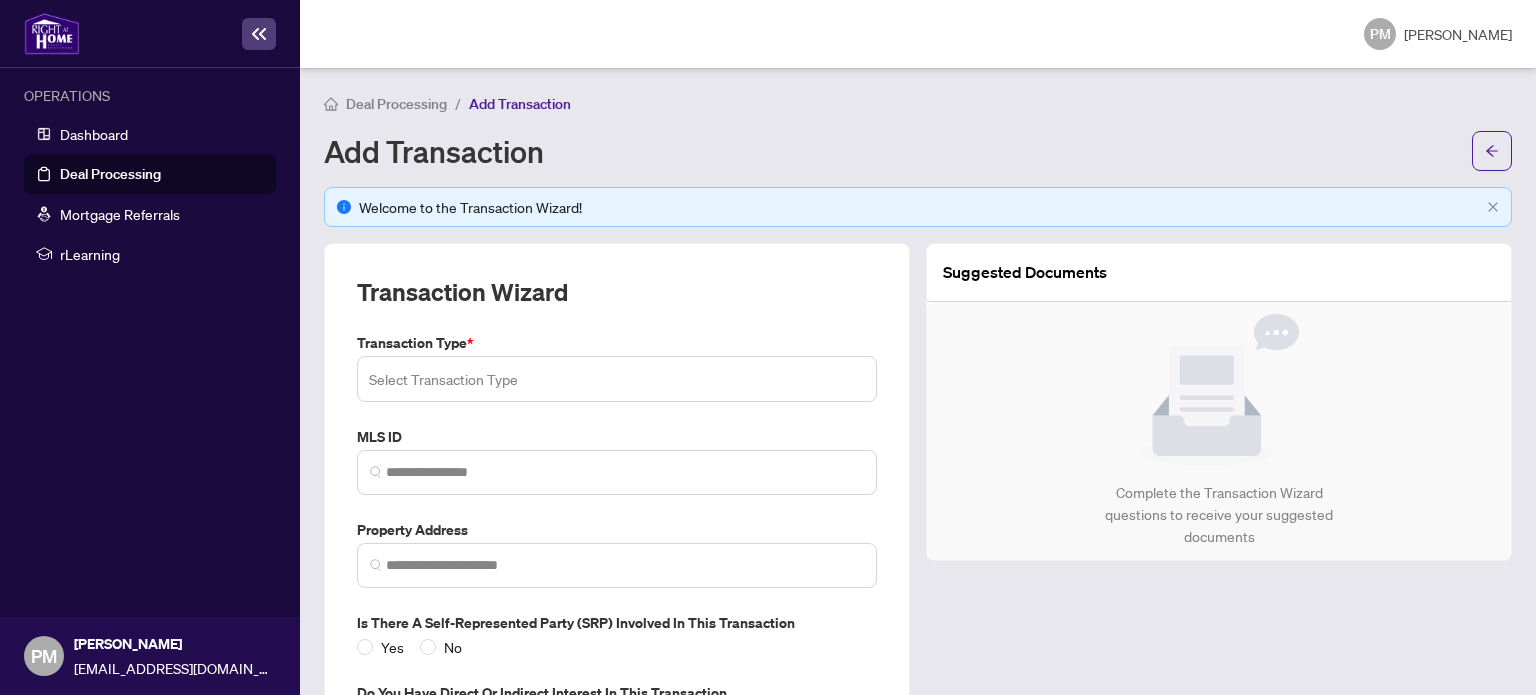 click at bounding box center [617, 379] 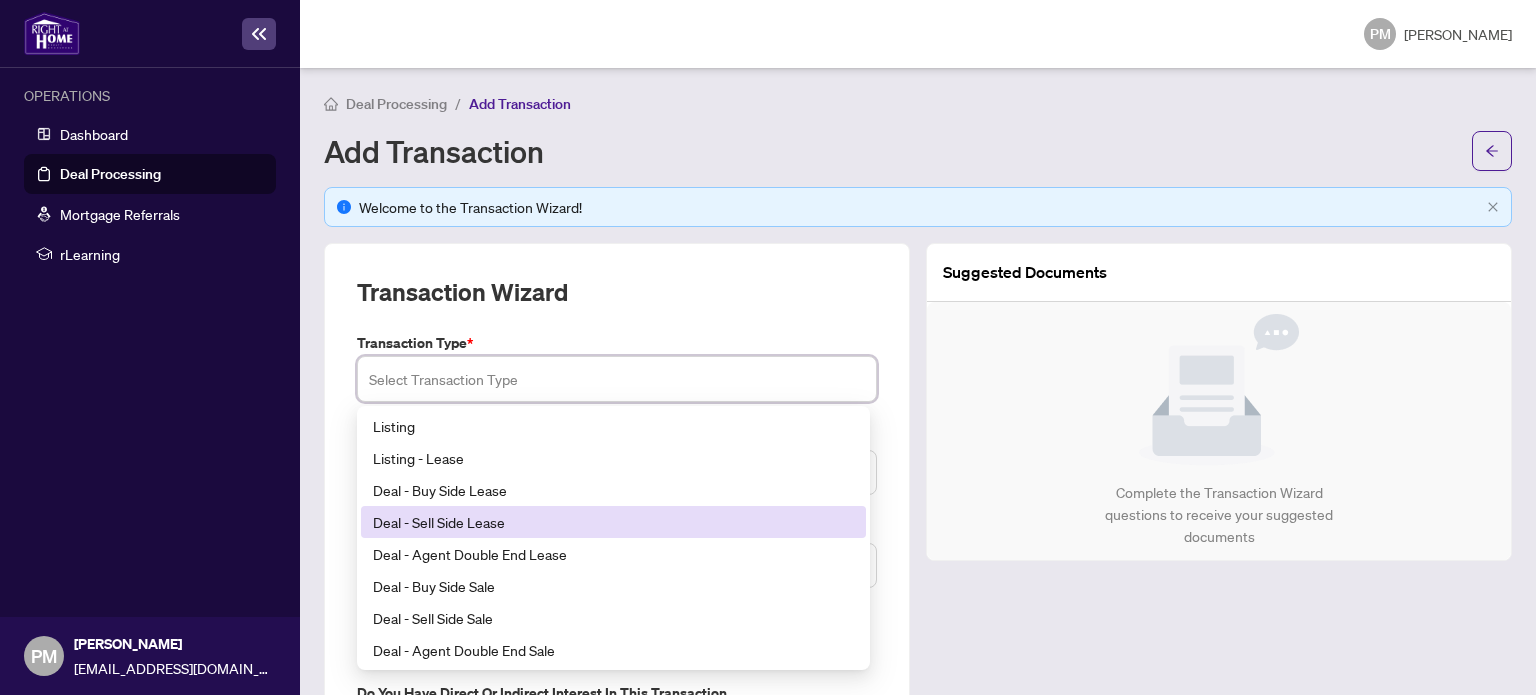 click on "Deal - Sell Side Lease" at bounding box center (613, 522) 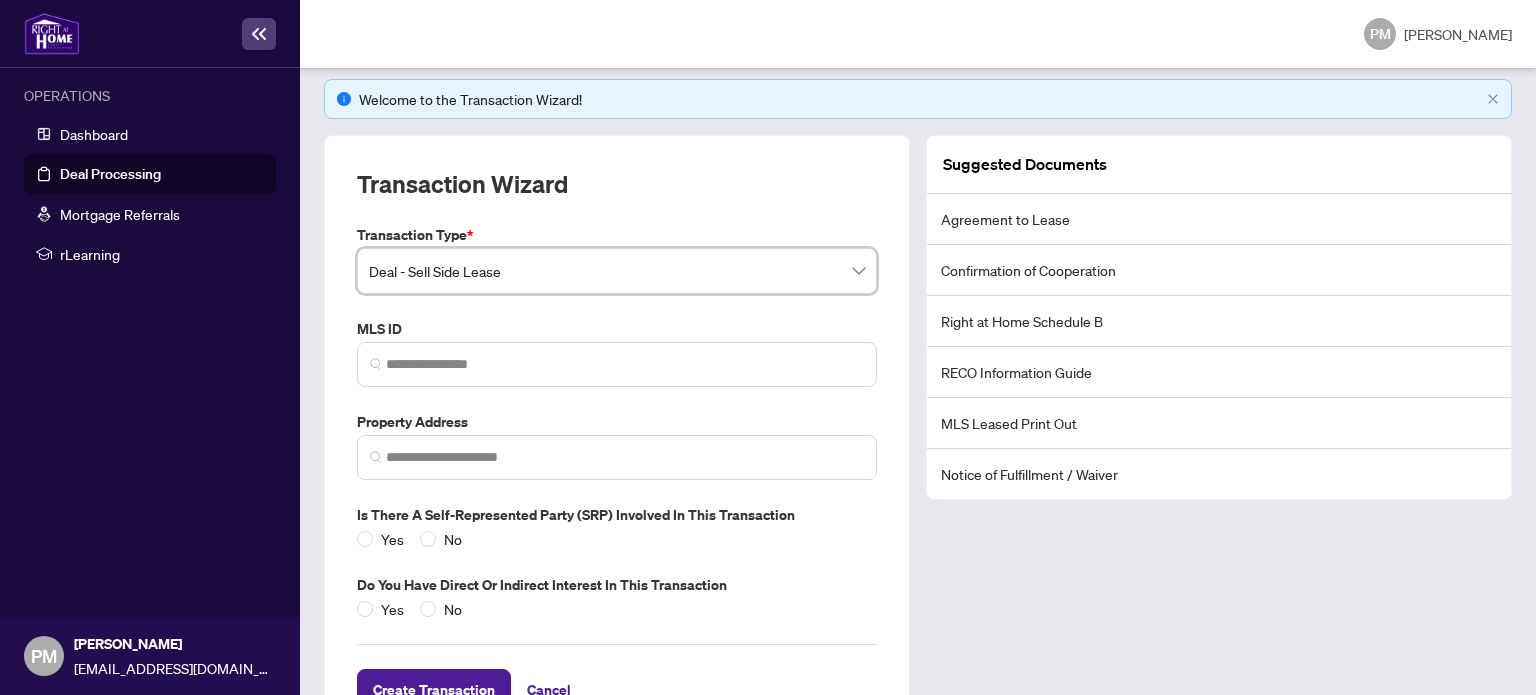 scroll, scrollTop: 177, scrollLeft: 0, axis: vertical 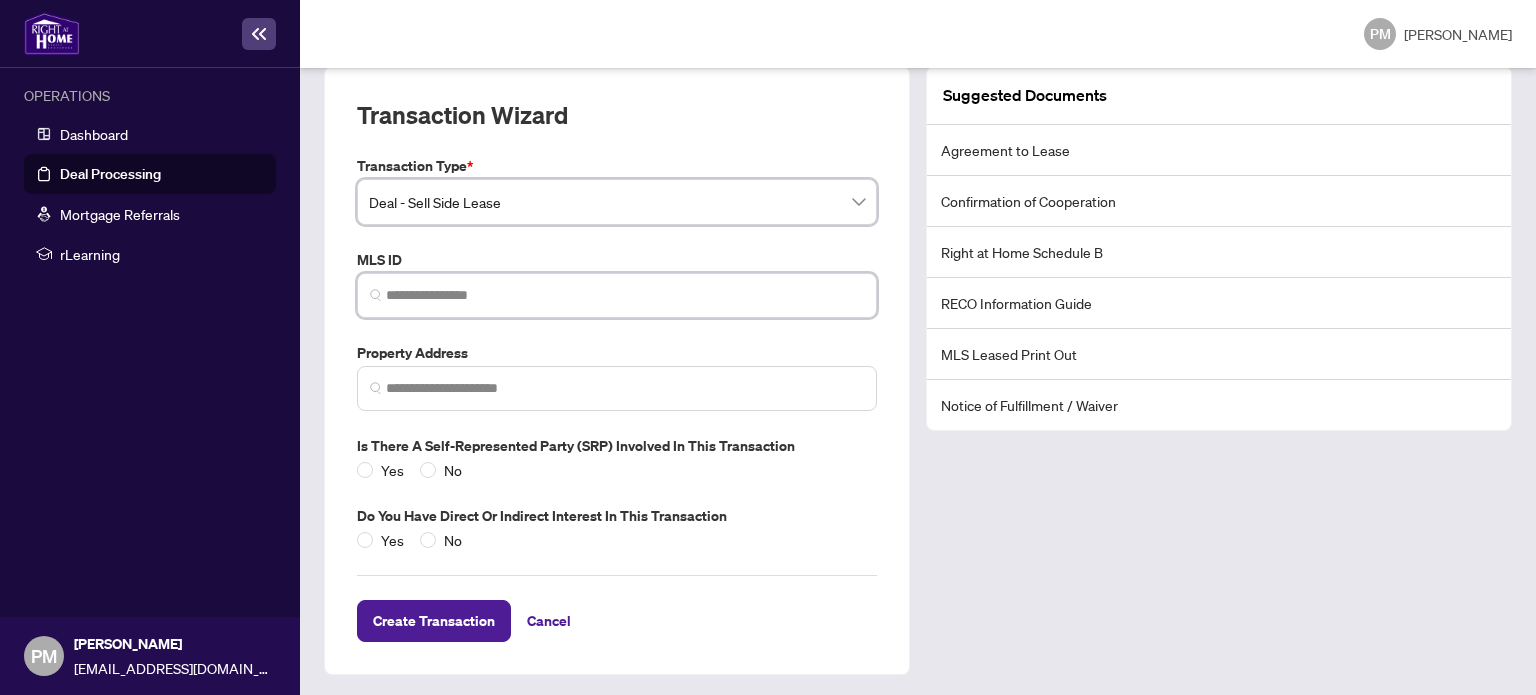click at bounding box center (625, 295) 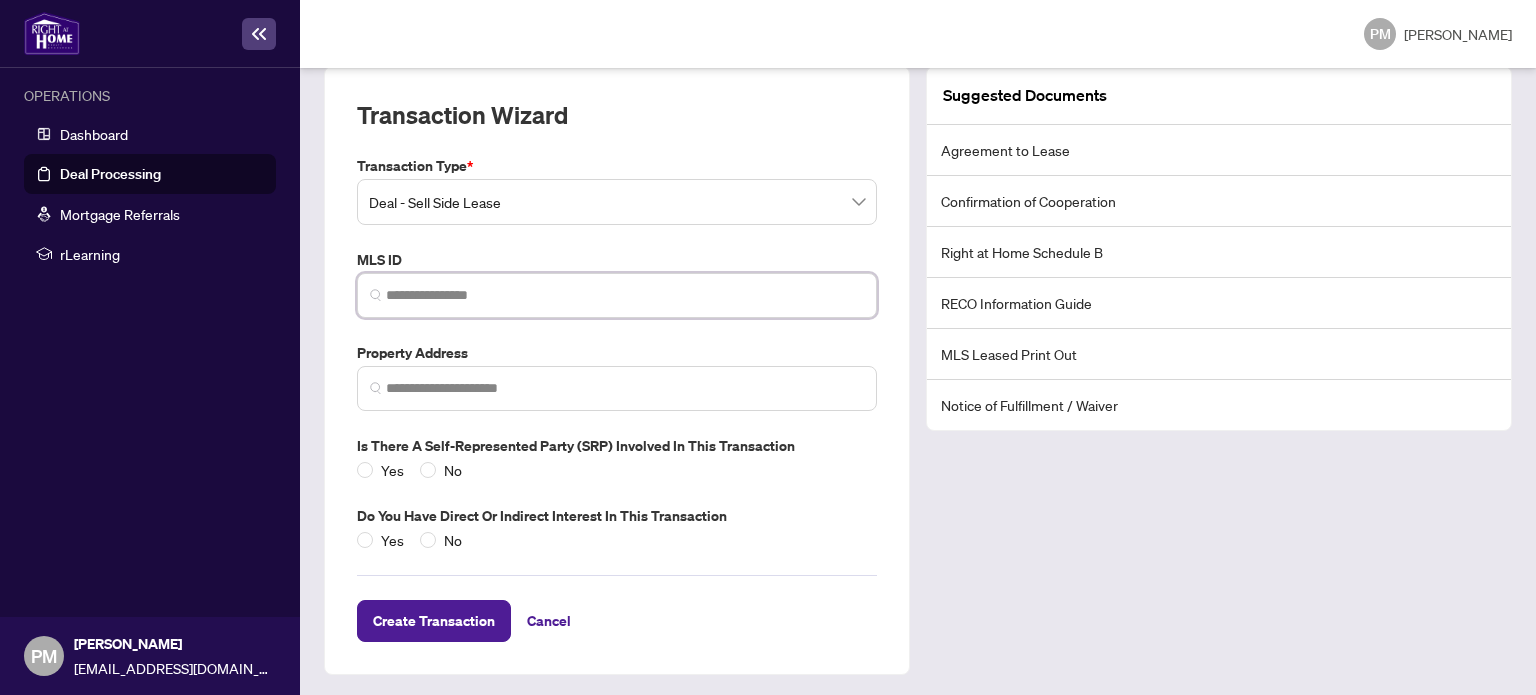 paste on "*********" 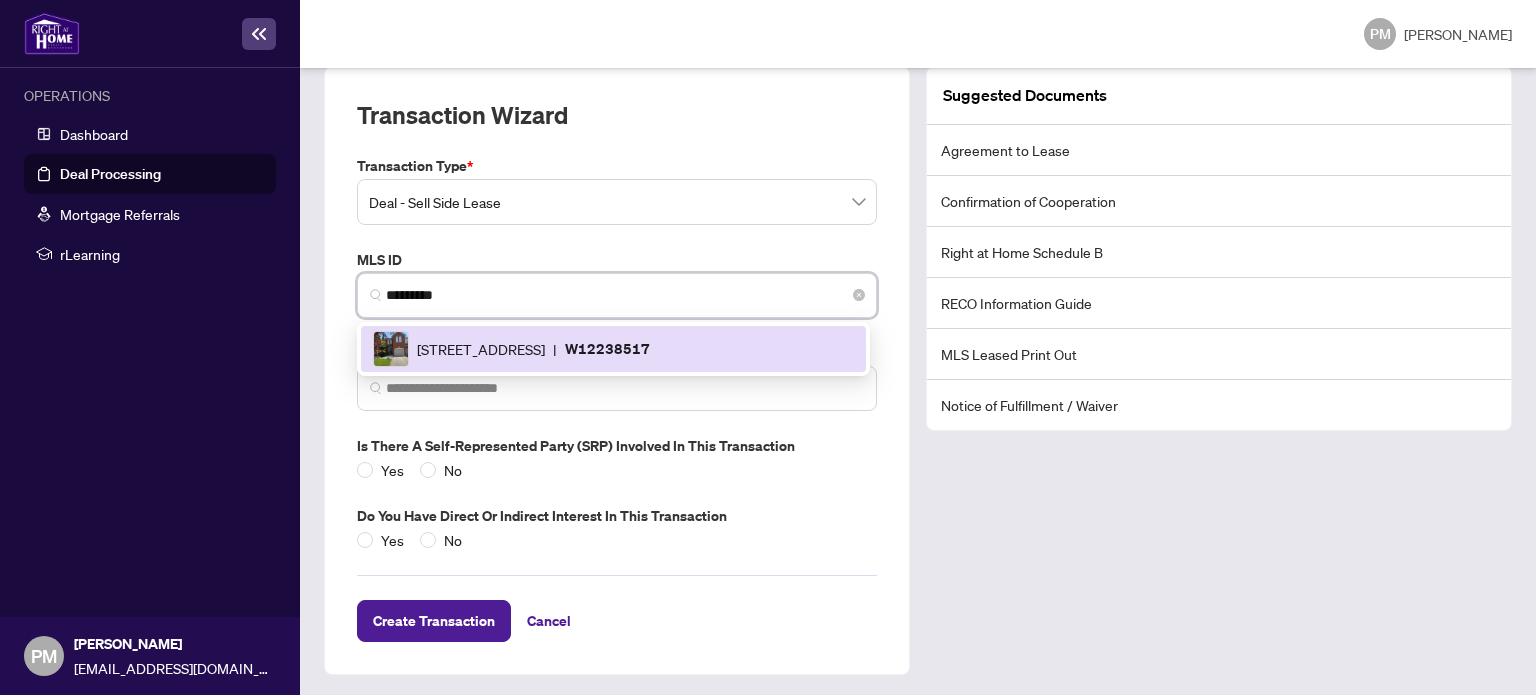 click on "[STREET_ADDRESS]" at bounding box center [481, 349] 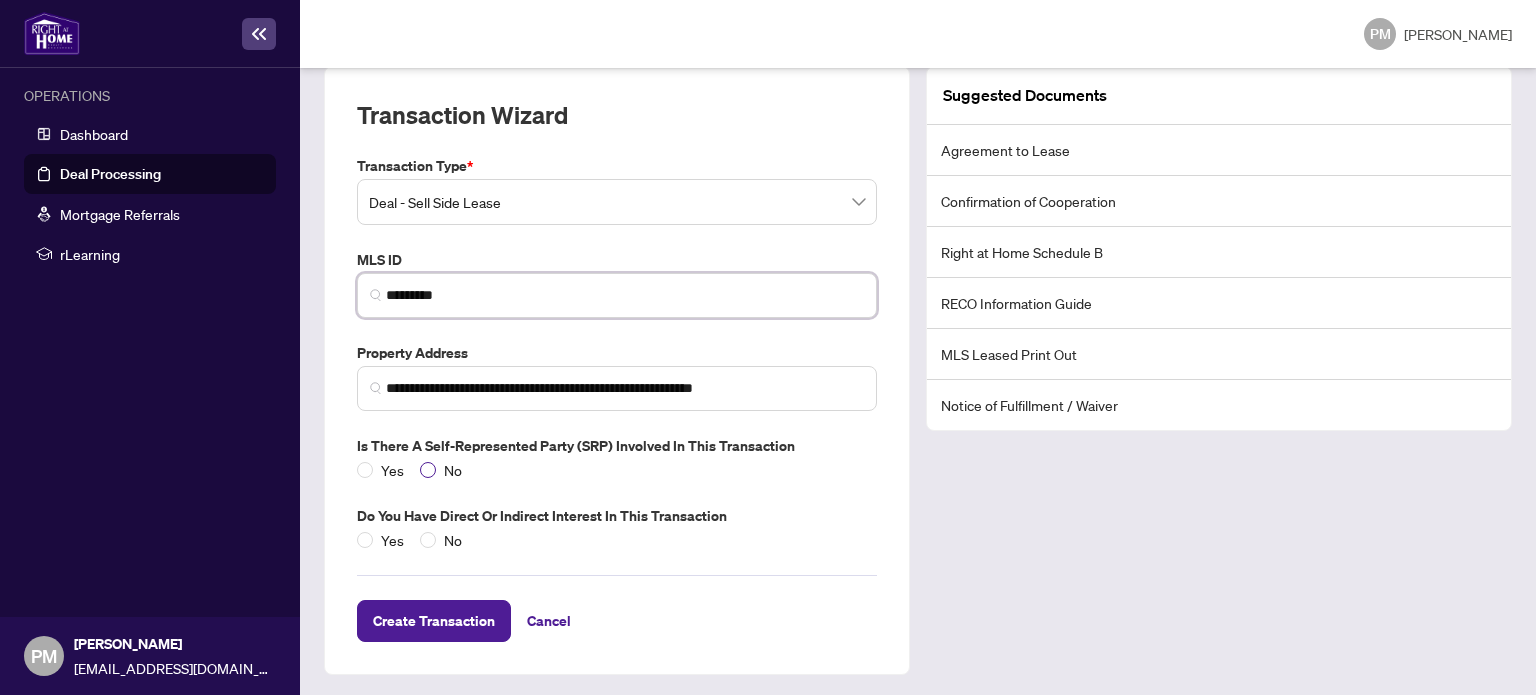 type on "*********" 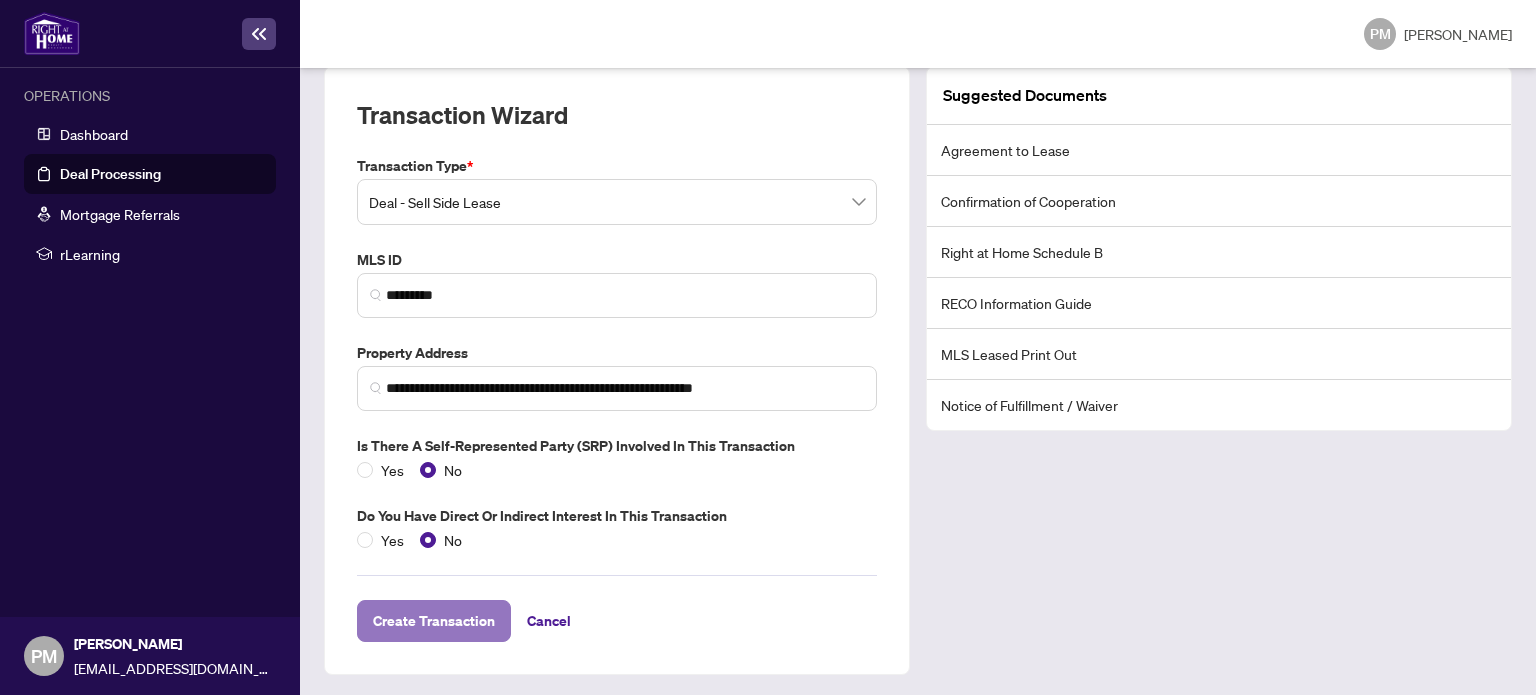 click on "Create Transaction" at bounding box center [434, 621] 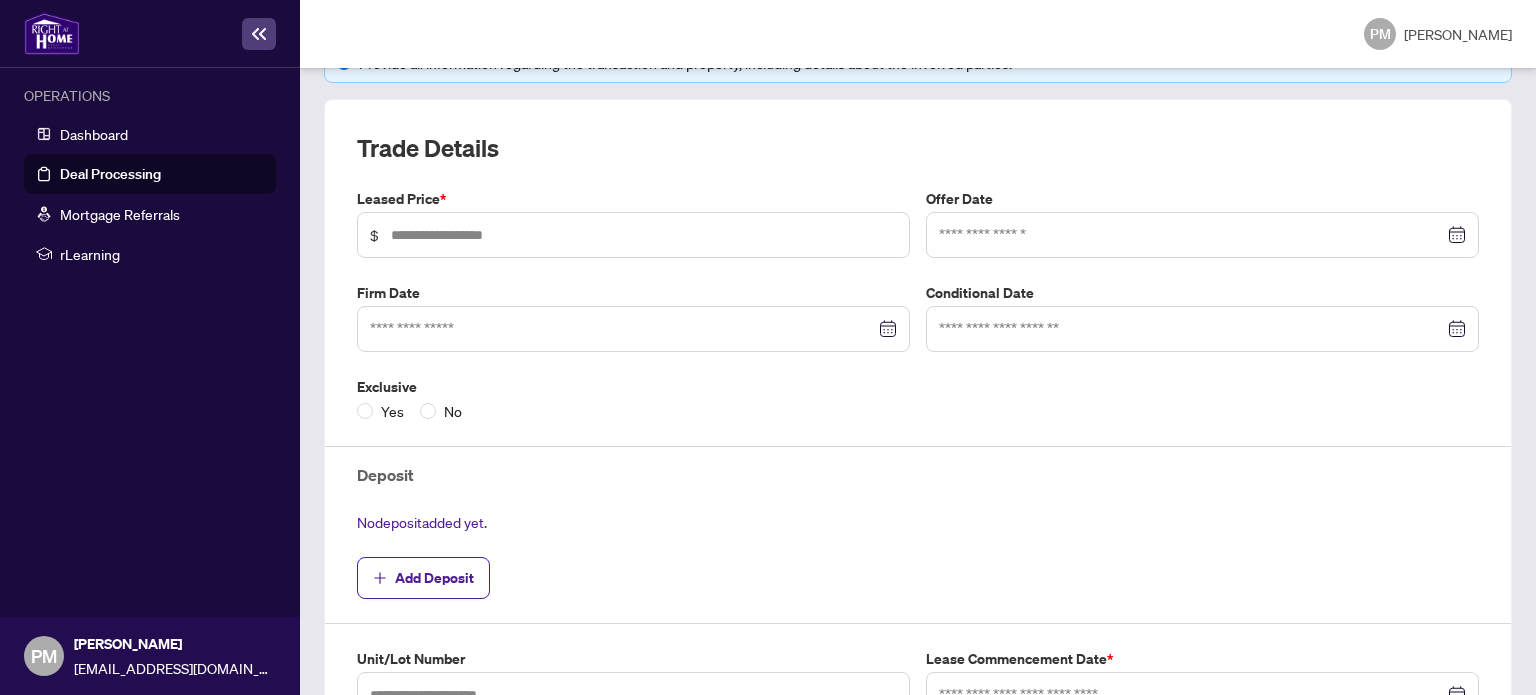 scroll, scrollTop: 319, scrollLeft: 0, axis: vertical 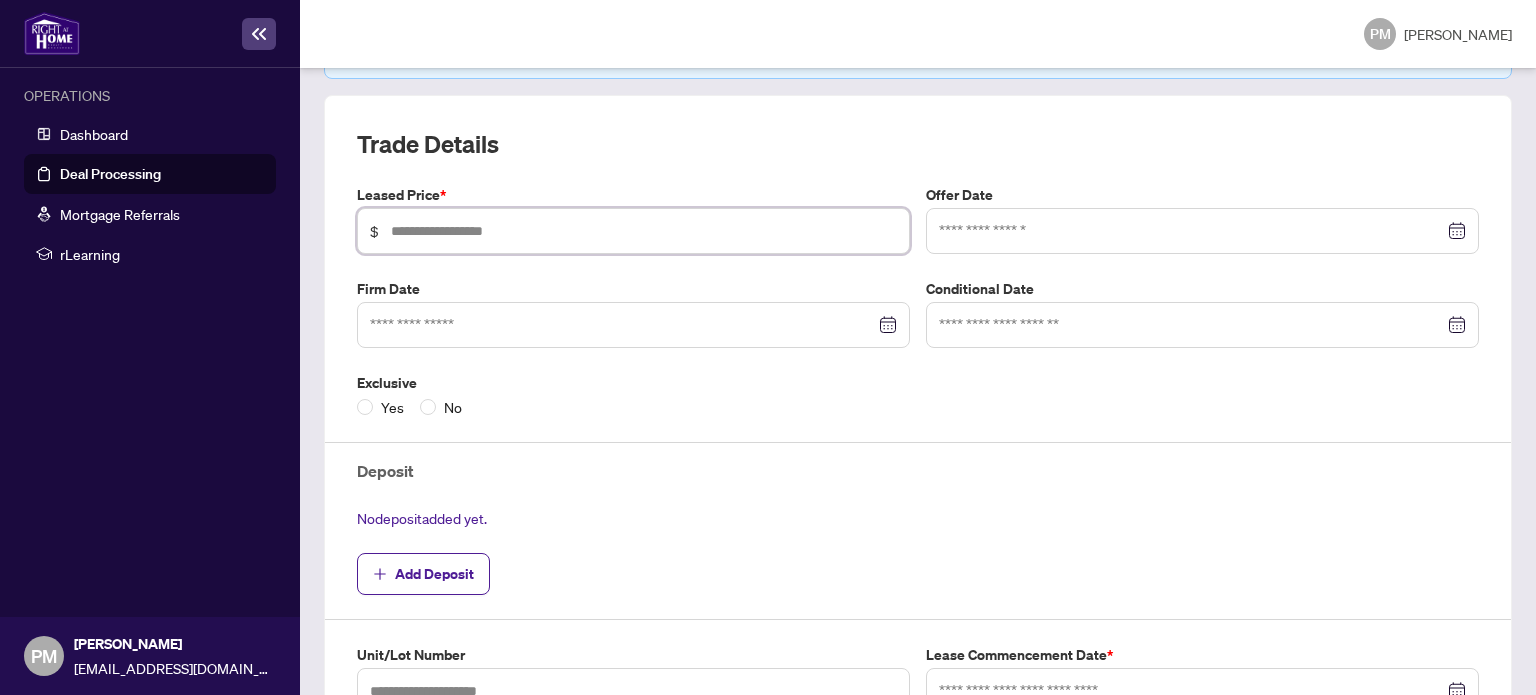 click at bounding box center [644, 231] 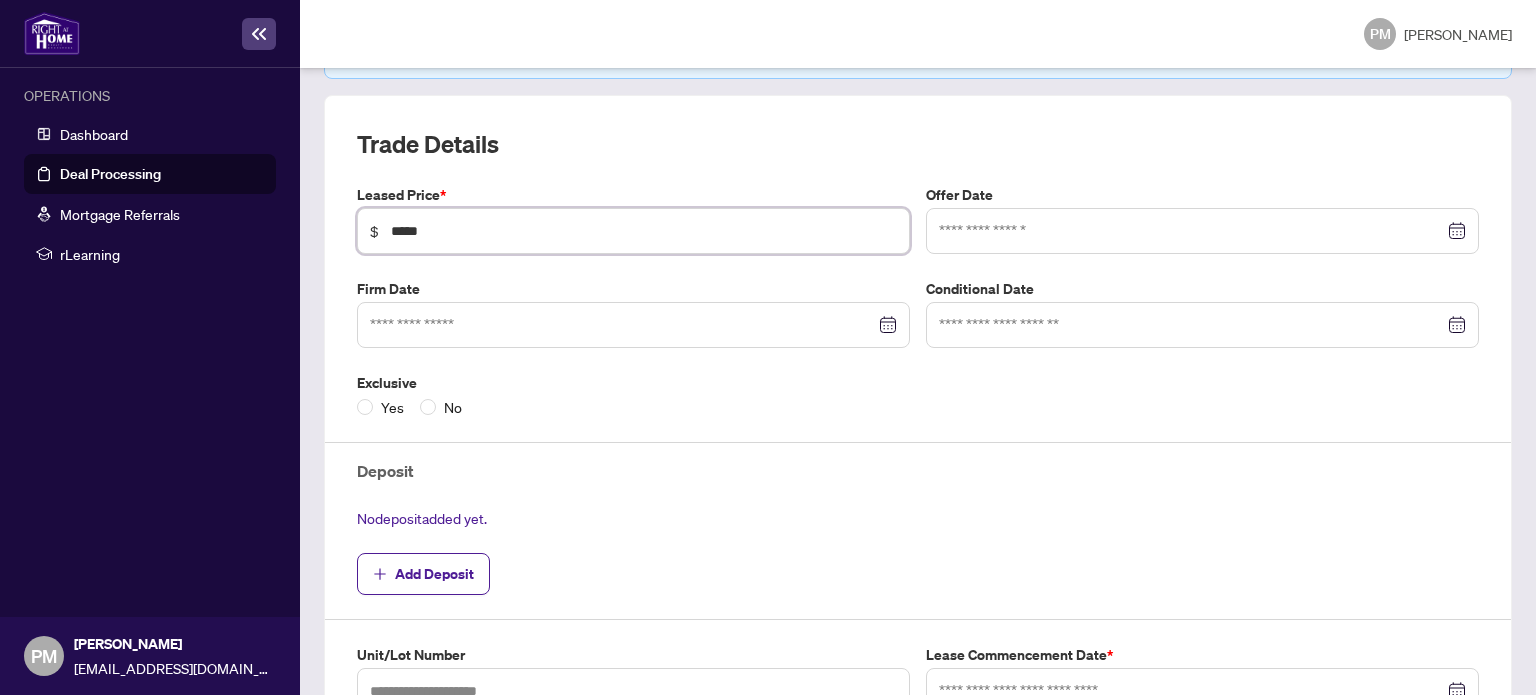 type on "*****" 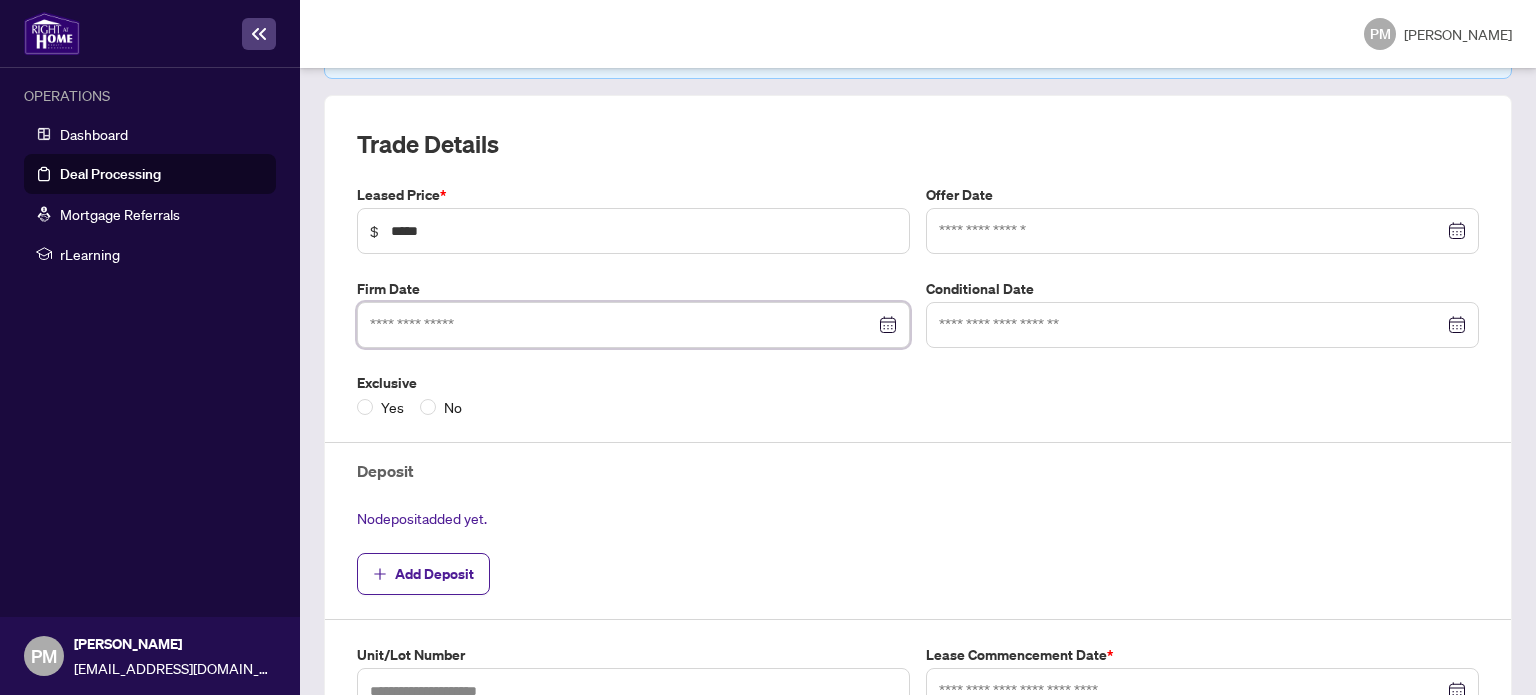 click at bounding box center [622, 325] 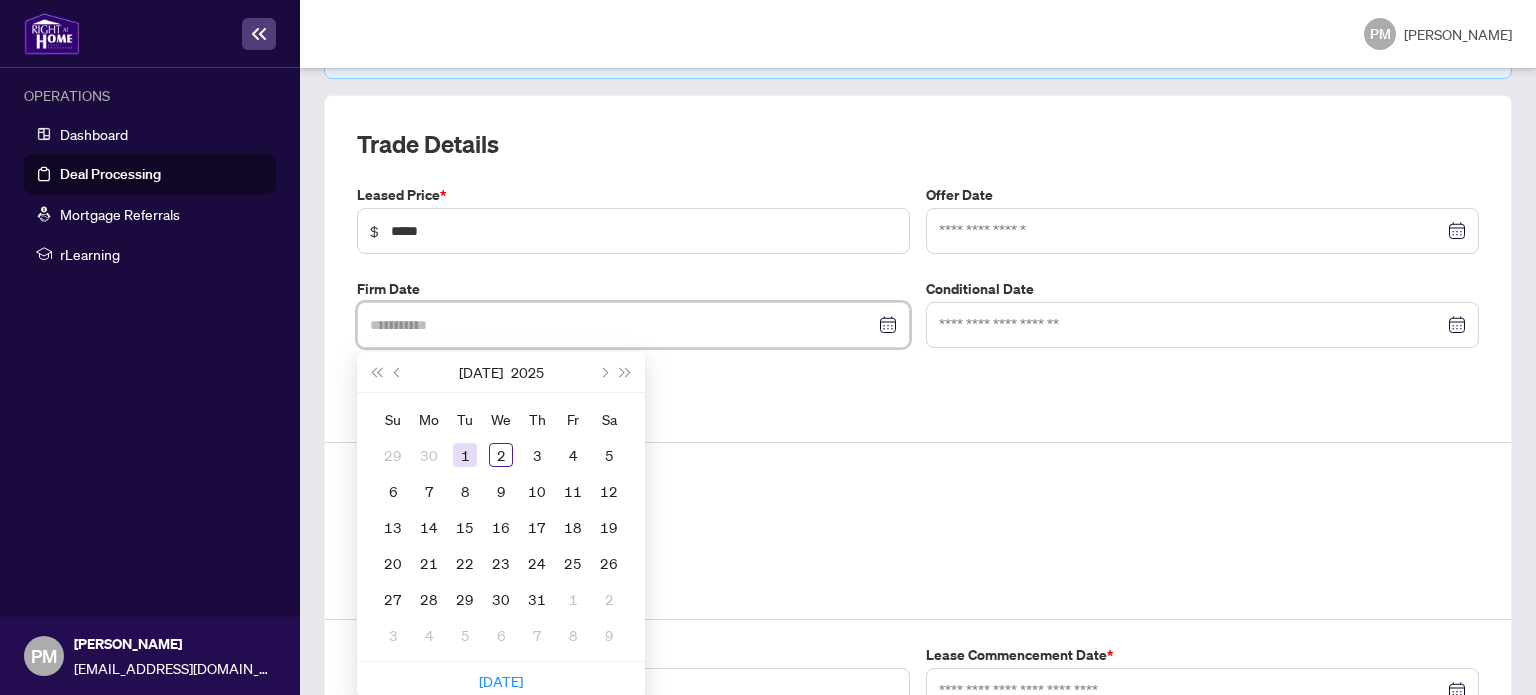 type on "**********" 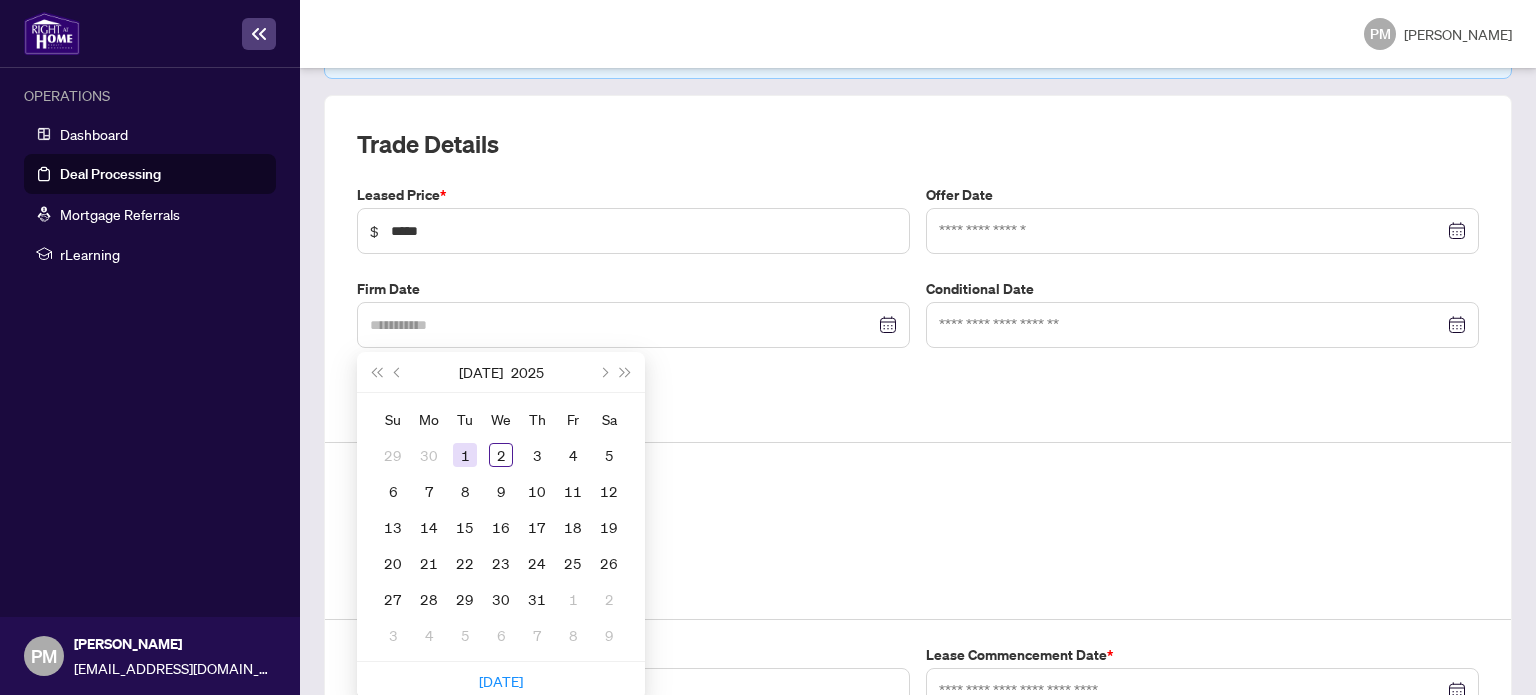 click on "1" at bounding box center [465, 455] 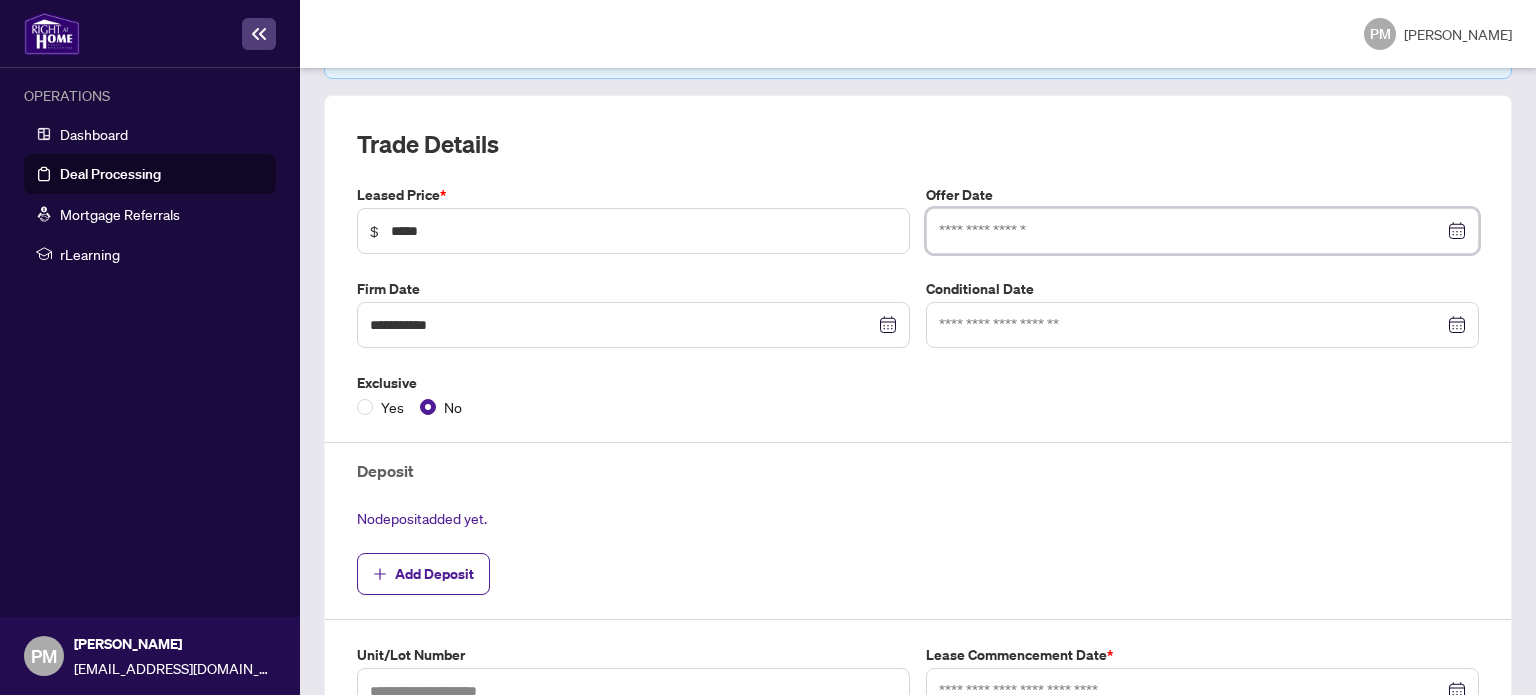 click at bounding box center [1191, 231] 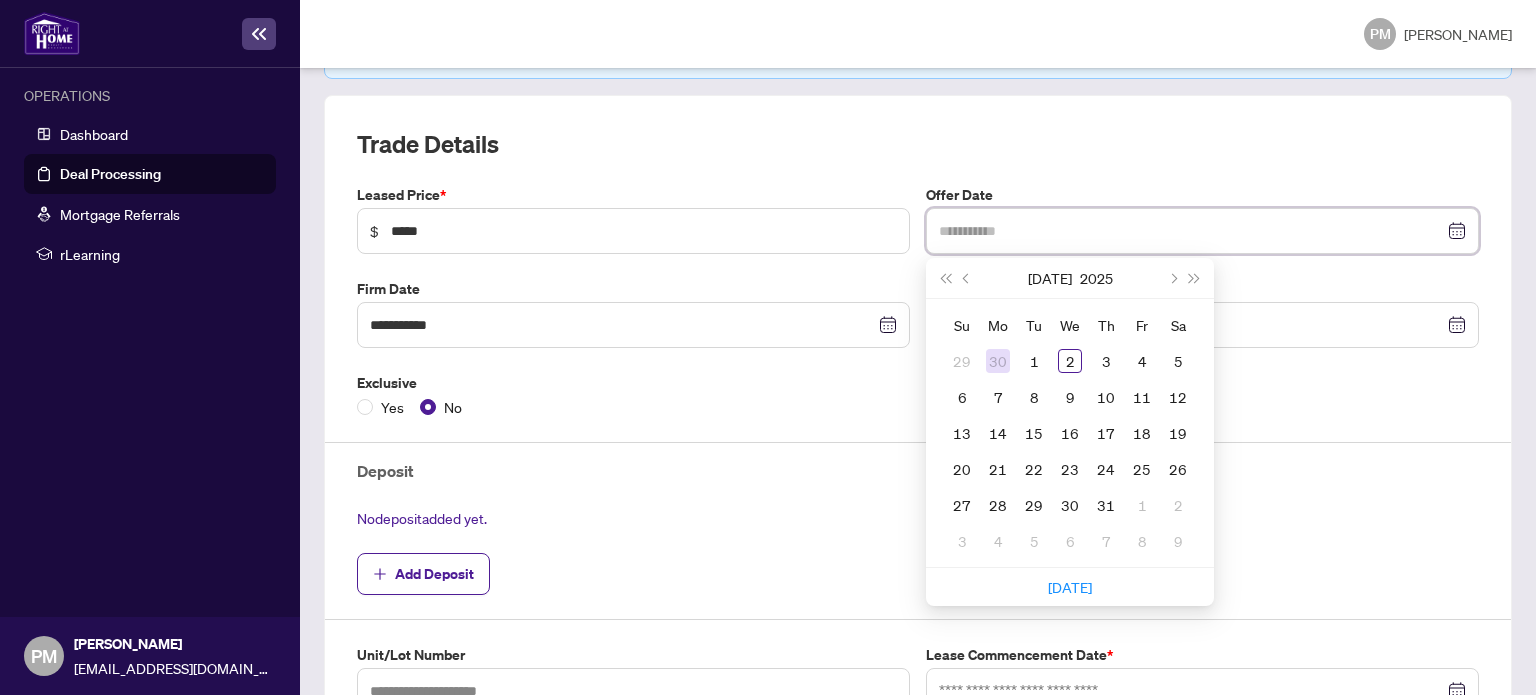type on "**********" 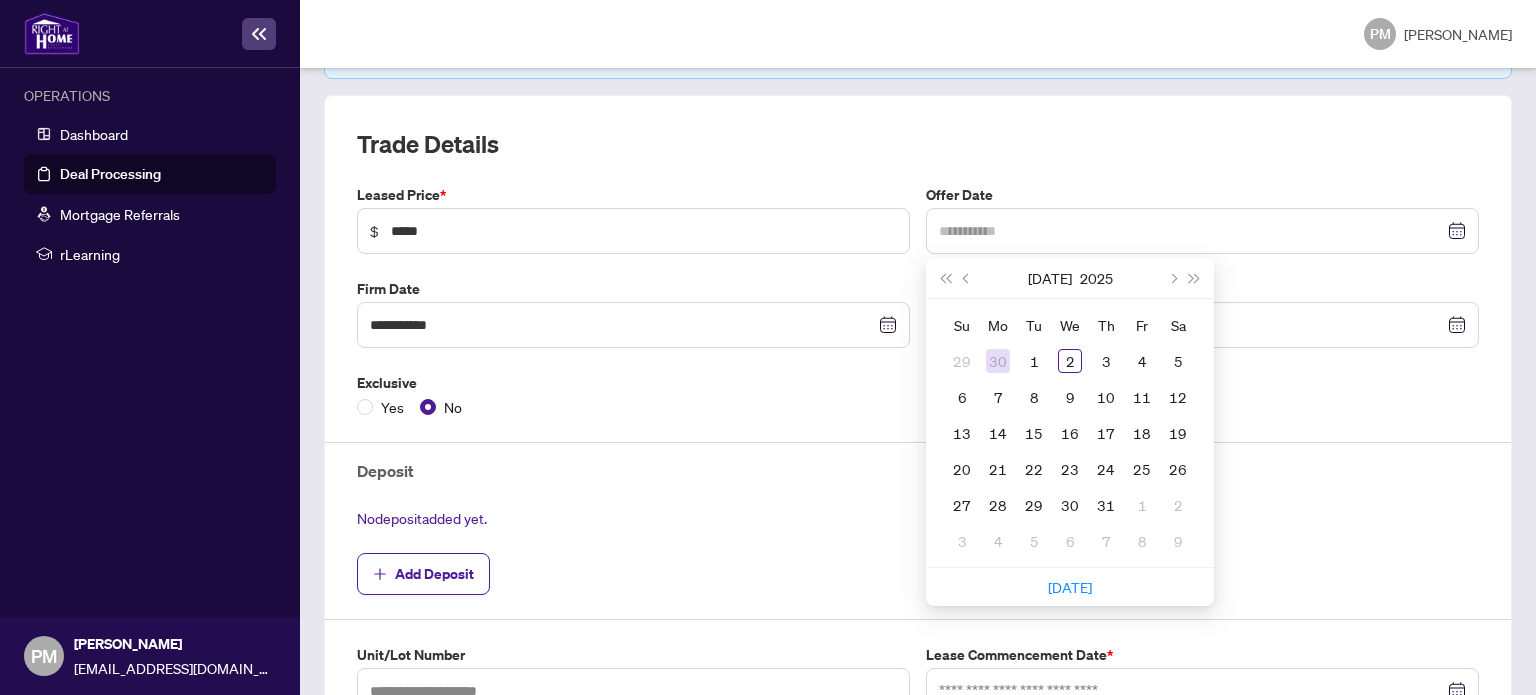 click on "30" at bounding box center [998, 361] 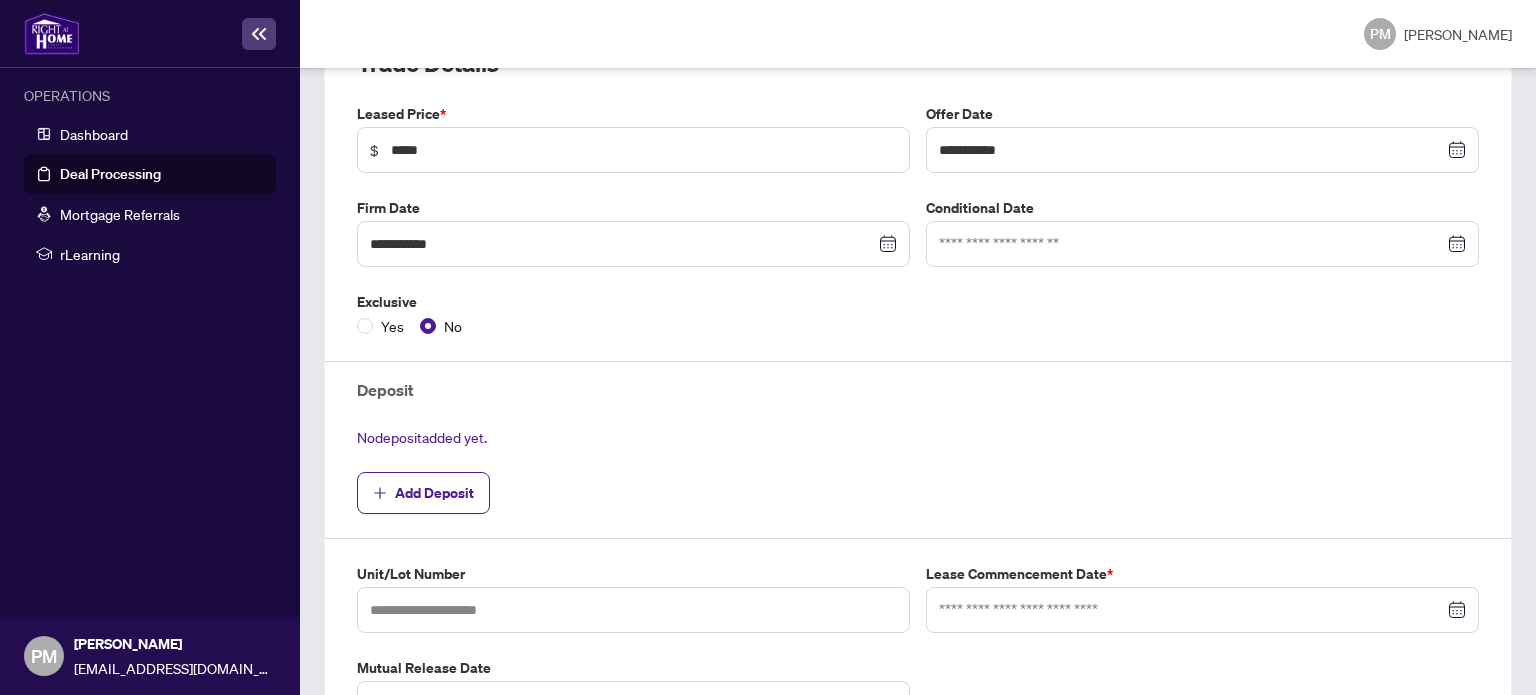 scroll, scrollTop: 600, scrollLeft: 0, axis: vertical 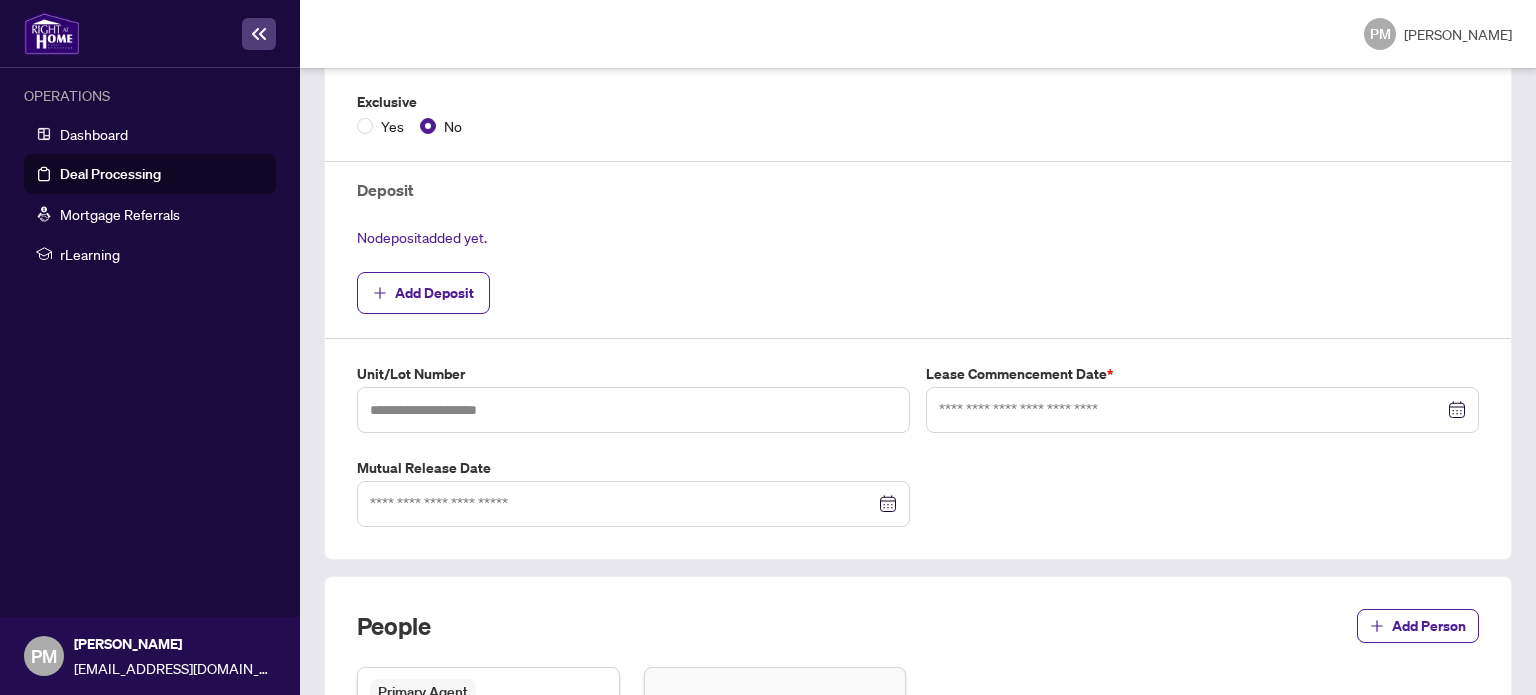 click at bounding box center (1202, 410) 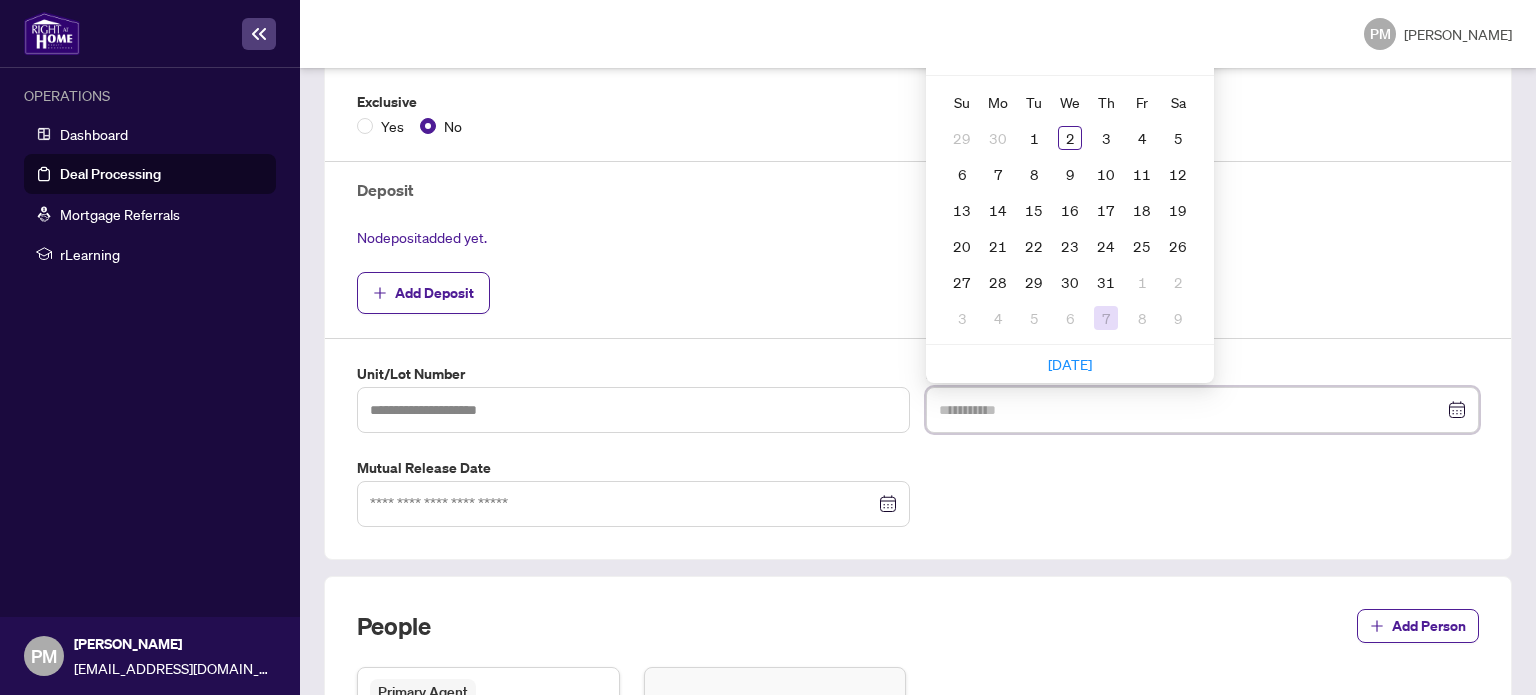 type on "**********" 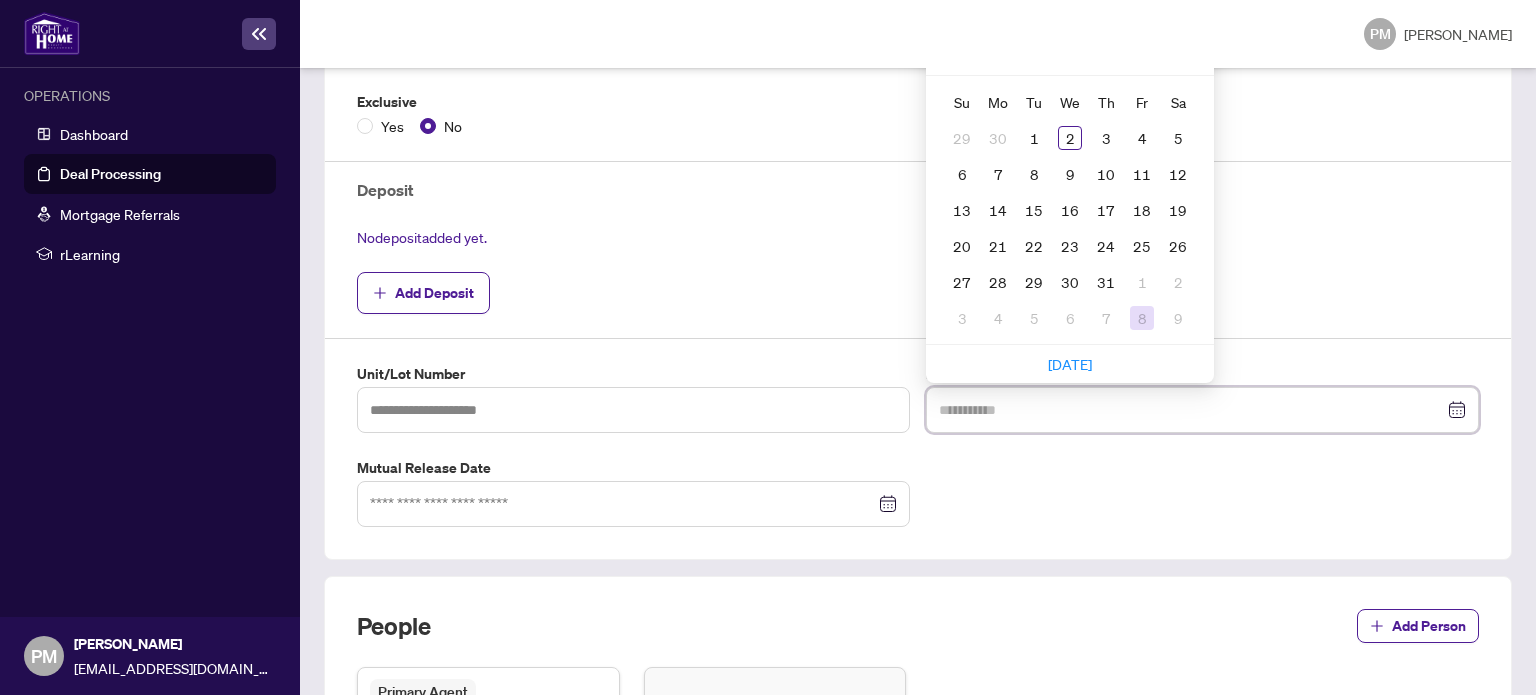 type on "**********" 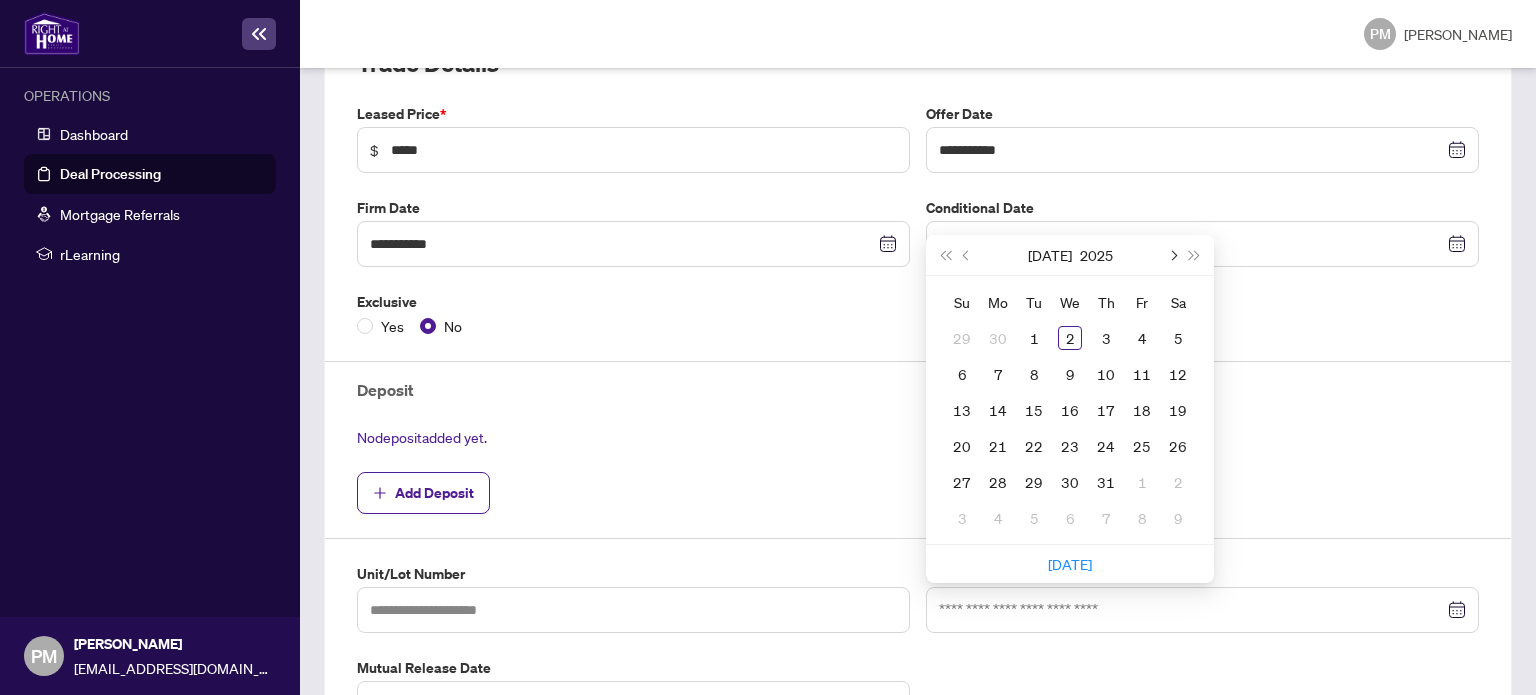 click at bounding box center [1172, 255] 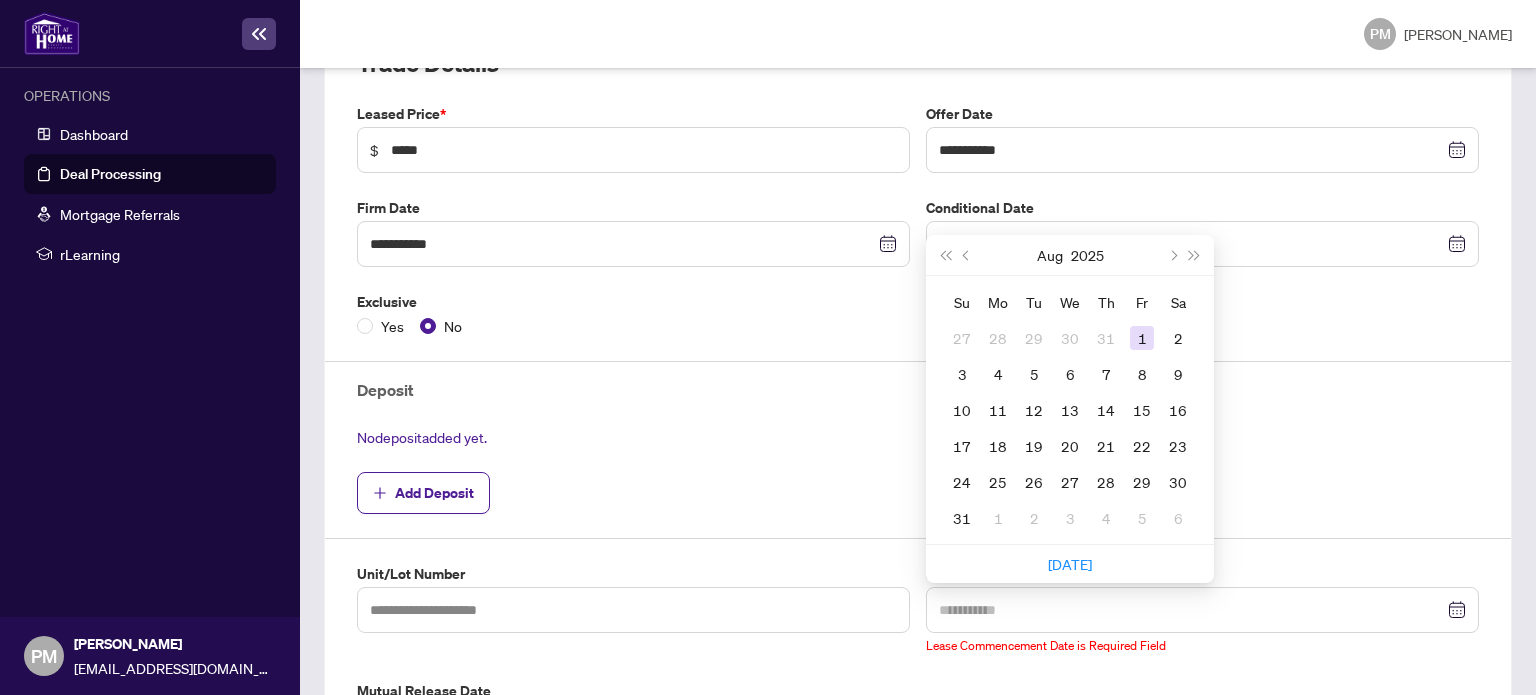 type on "**********" 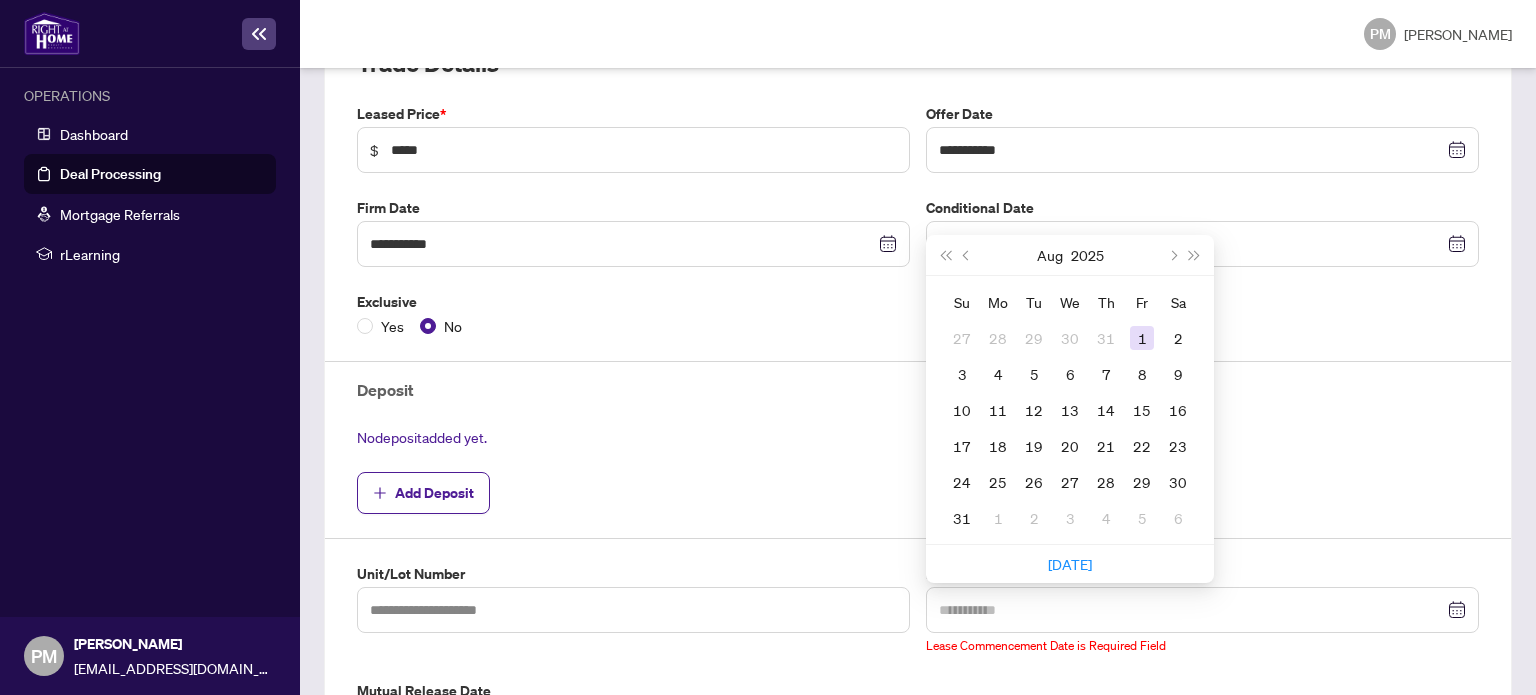 click on "1" at bounding box center [1142, 338] 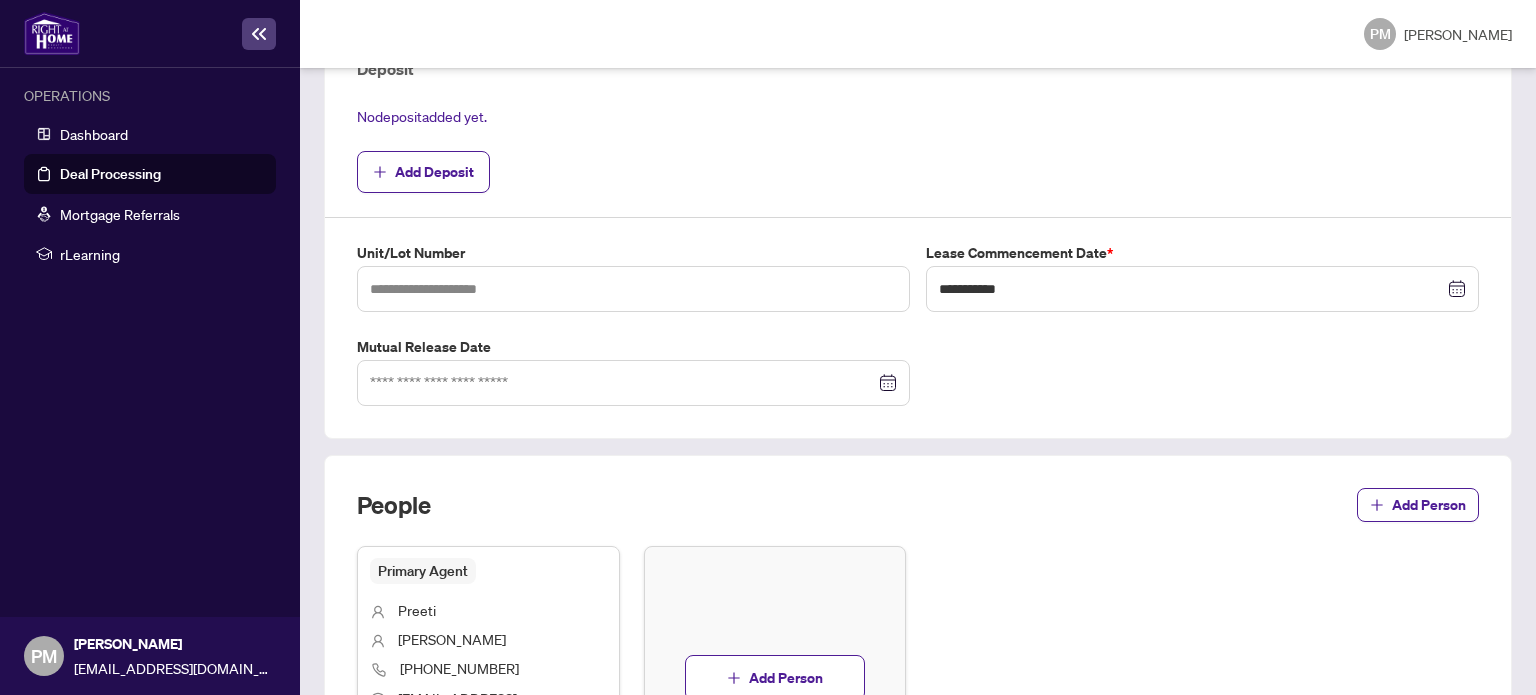 scroll, scrollTop: 921, scrollLeft: 0, axis: vertical 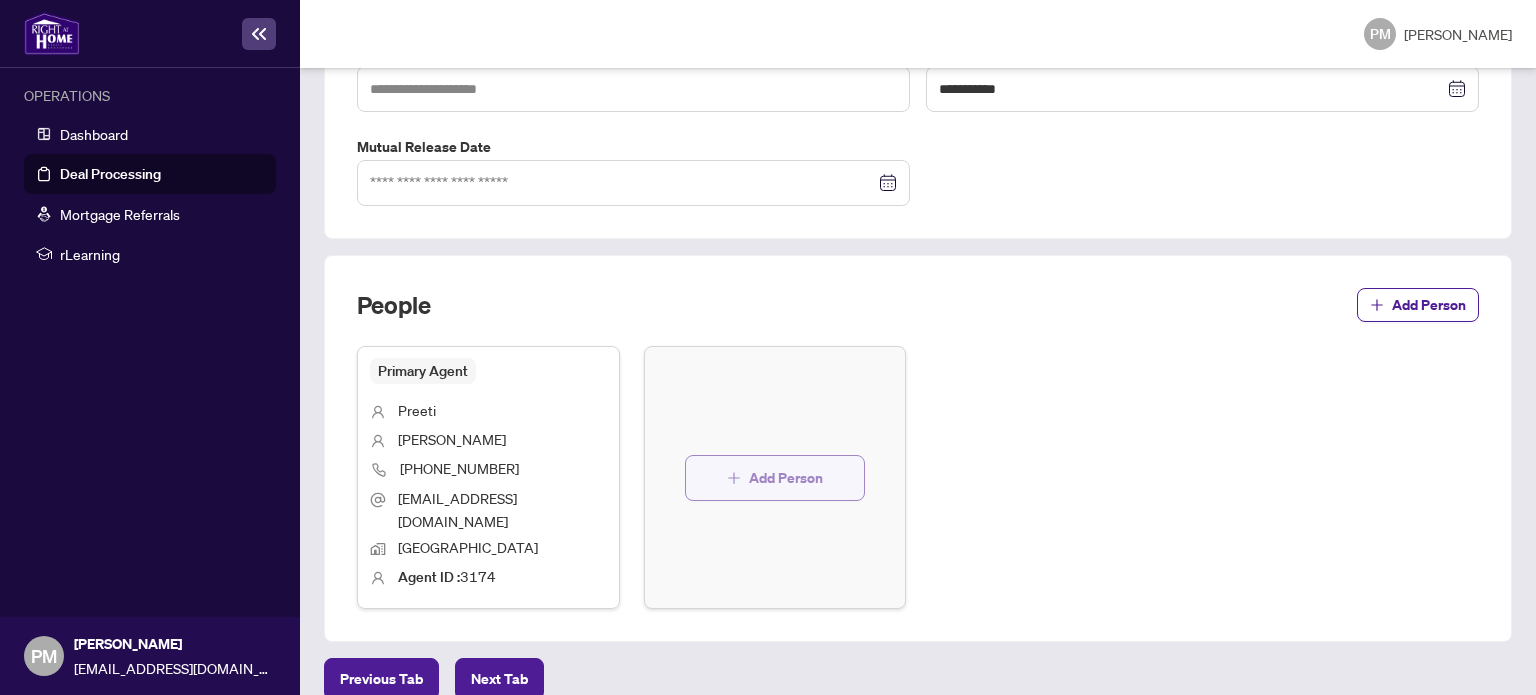 click on "Add Person" at bounding box center (786, 478) 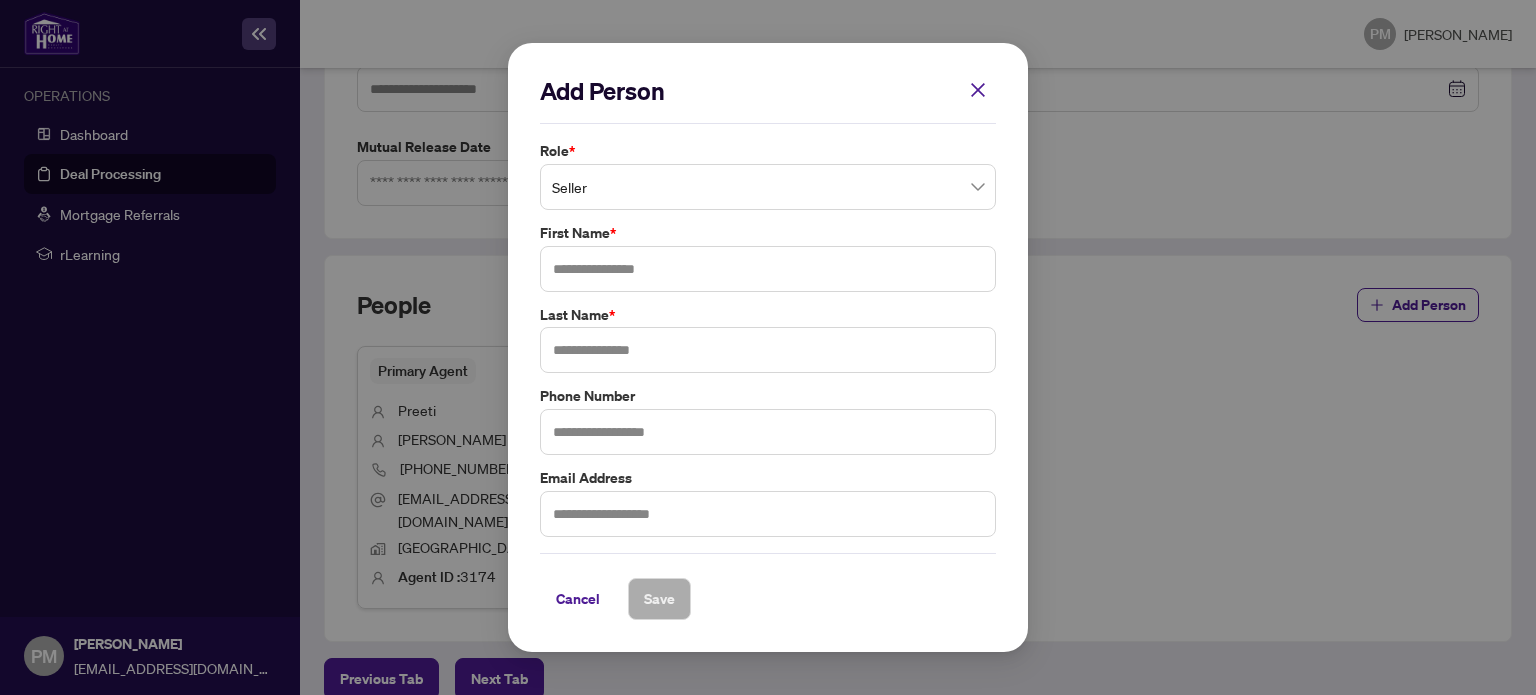 click on "Seller" at bounding box center [768, 187] 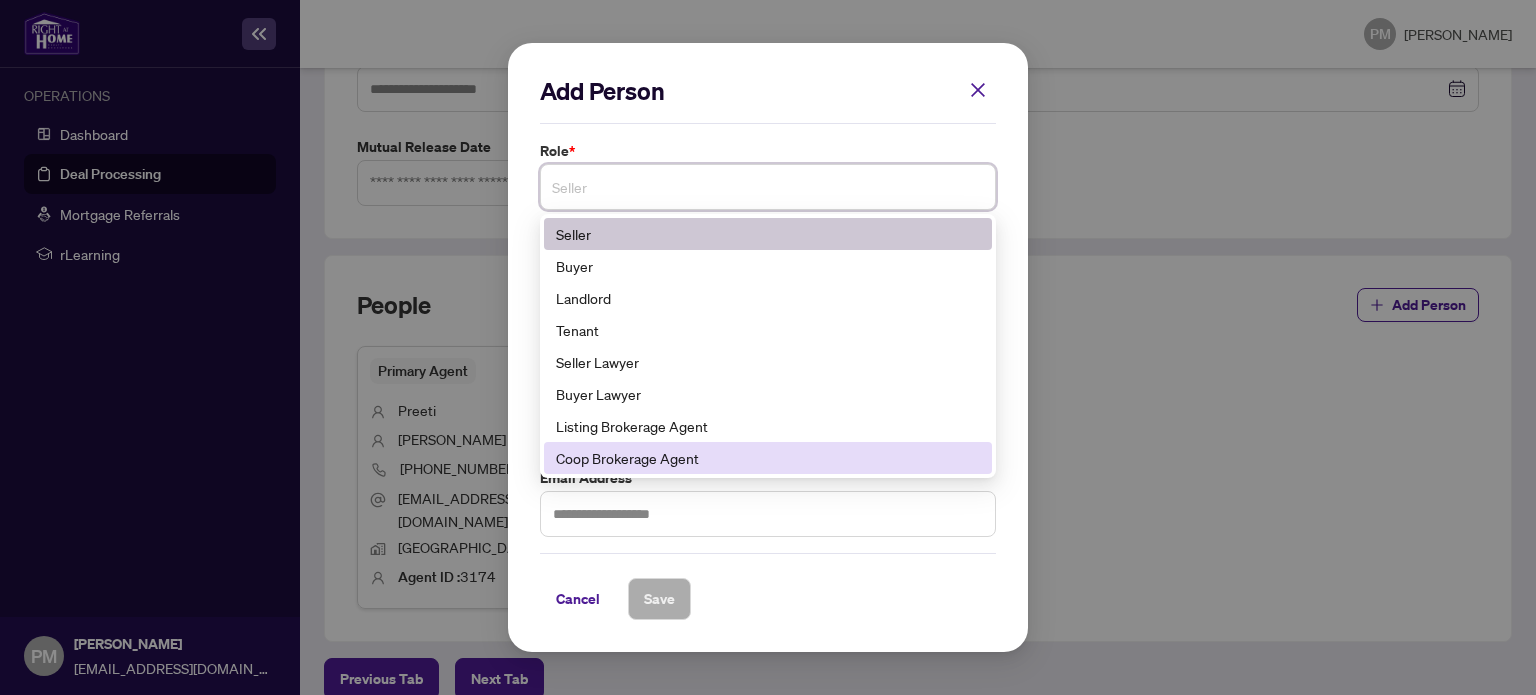 click on "Coop Brokerage Agent" at bounding box center (768, 458) 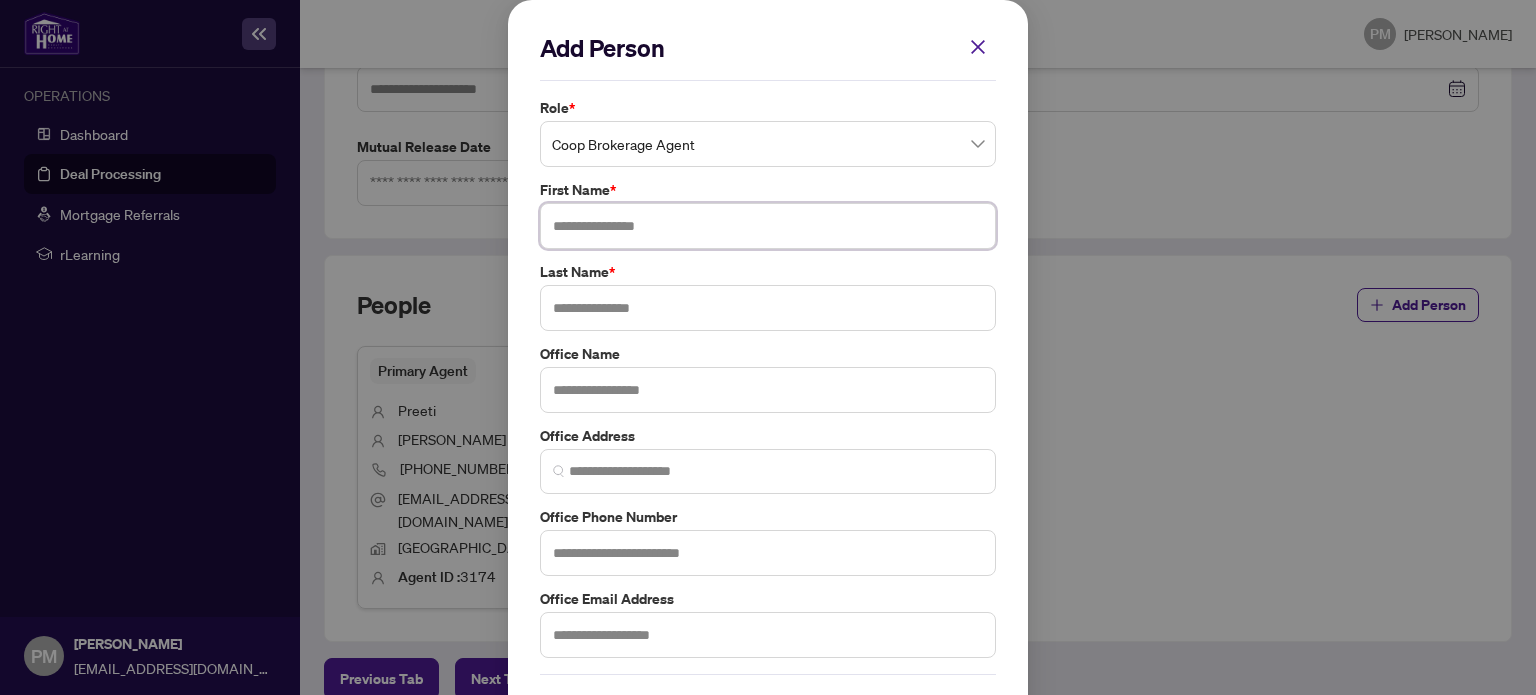 click at bounding box center [768, 226] 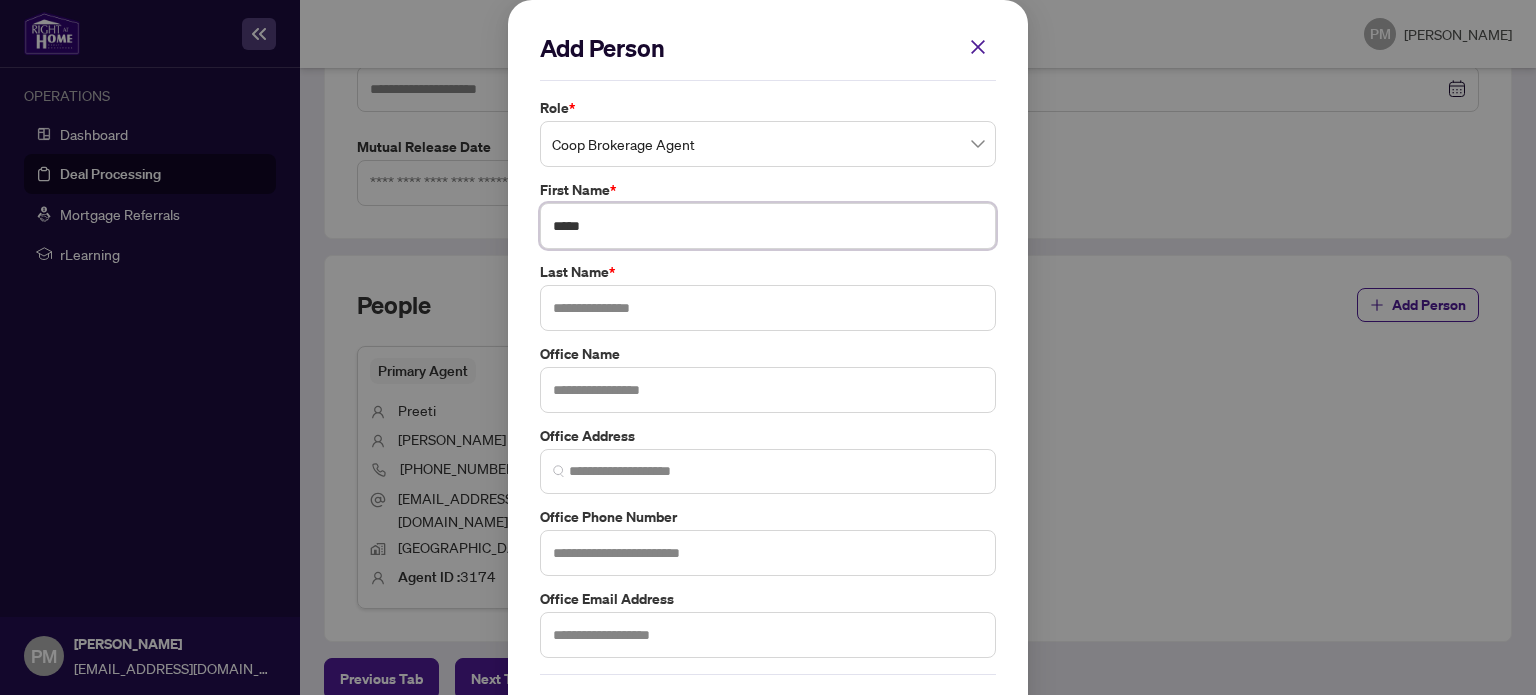type on "*****" 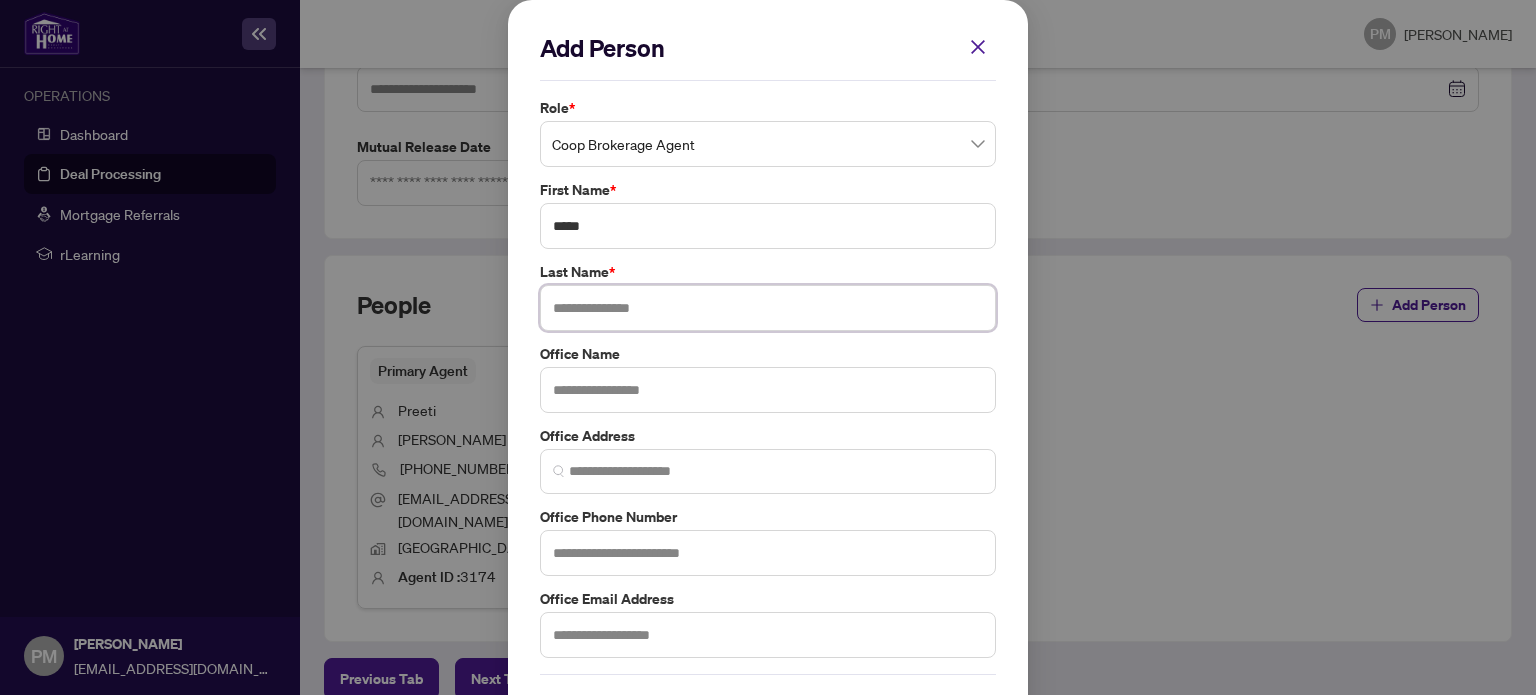 click at bounding box center [768, 308] 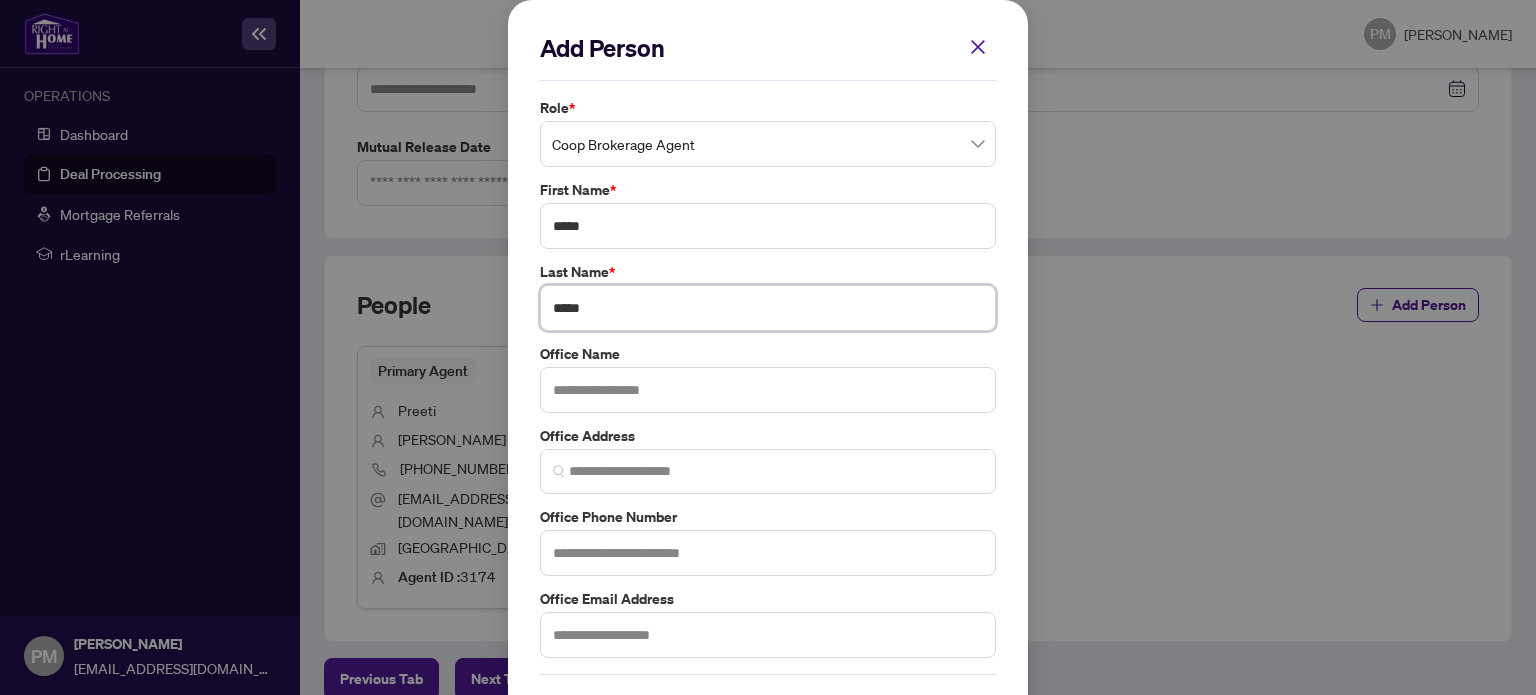 type on "*****" 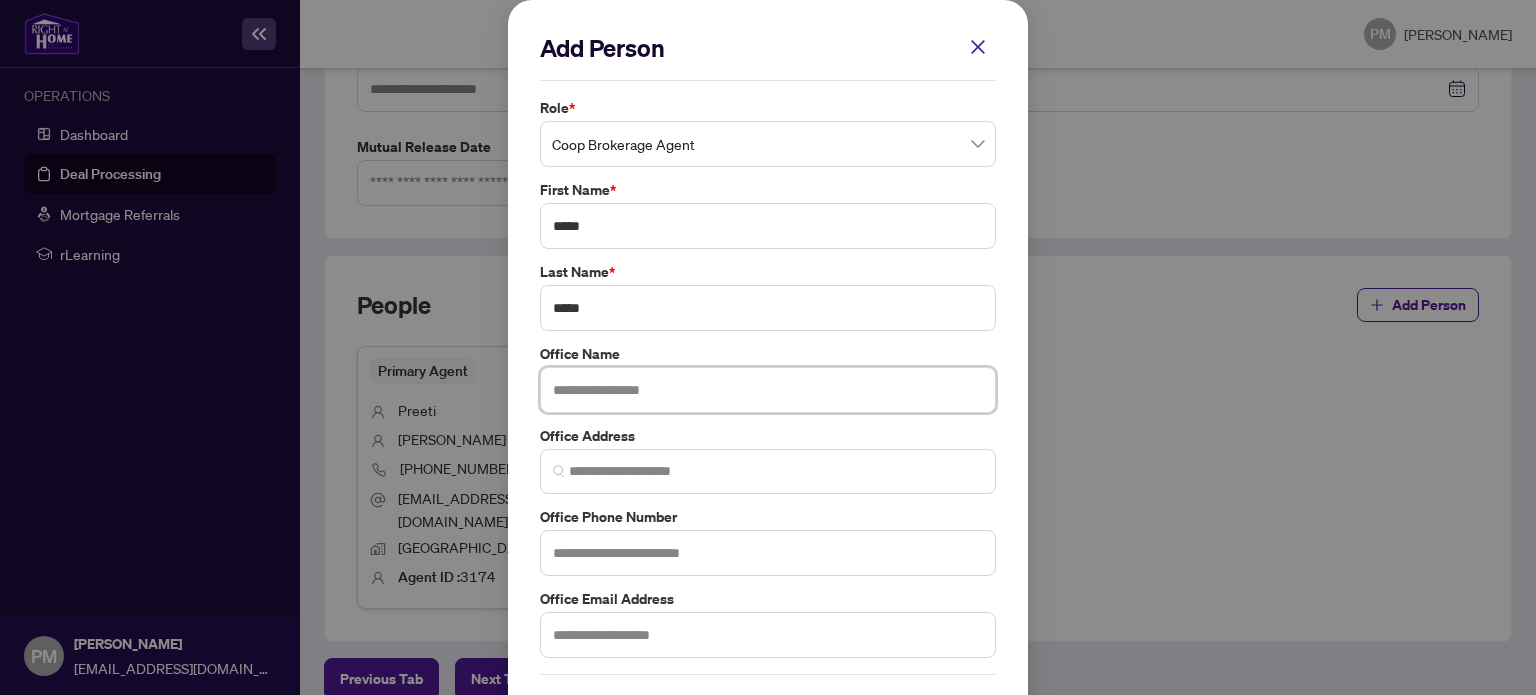 click at bounding box center (768, 390) 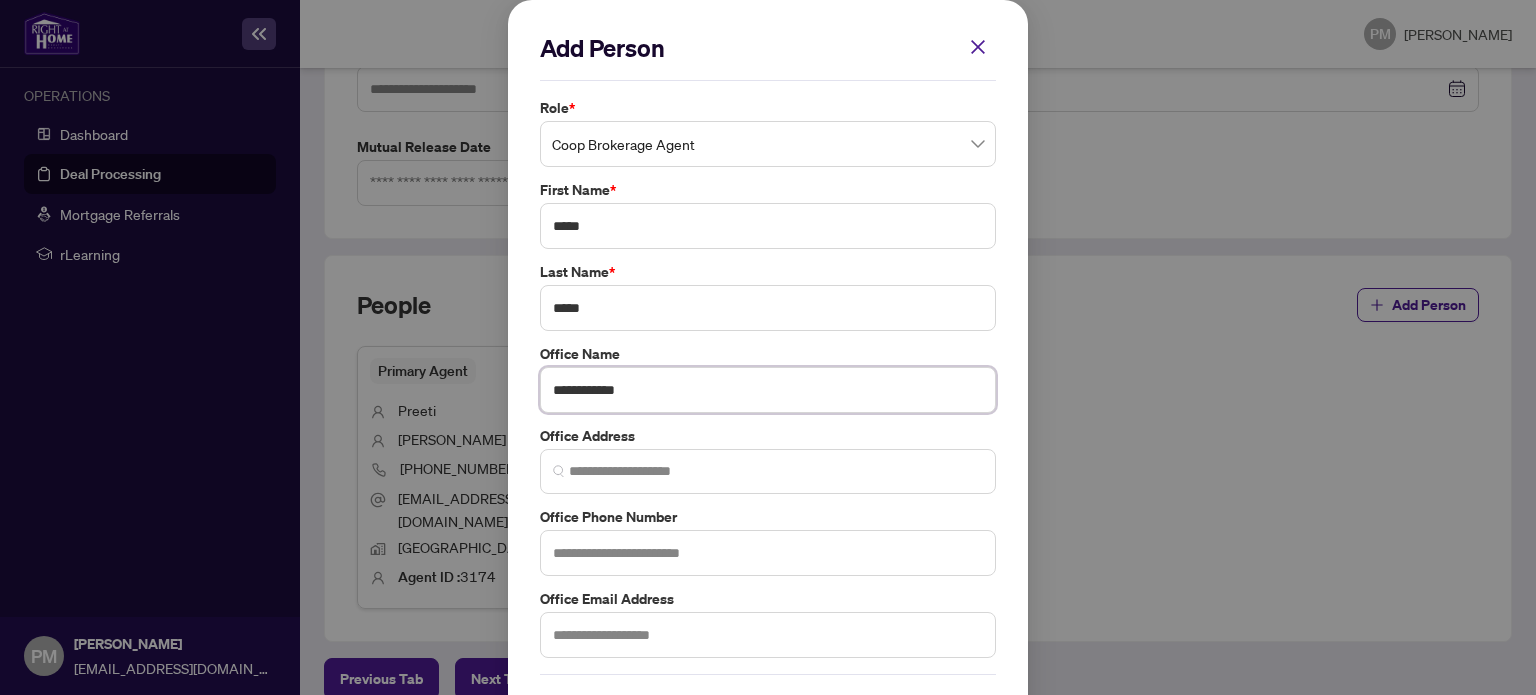 drag, startPoint x: 668, startPoint y: 399, endPoint x: 504, endPoint y: 386, distance: 164.51443 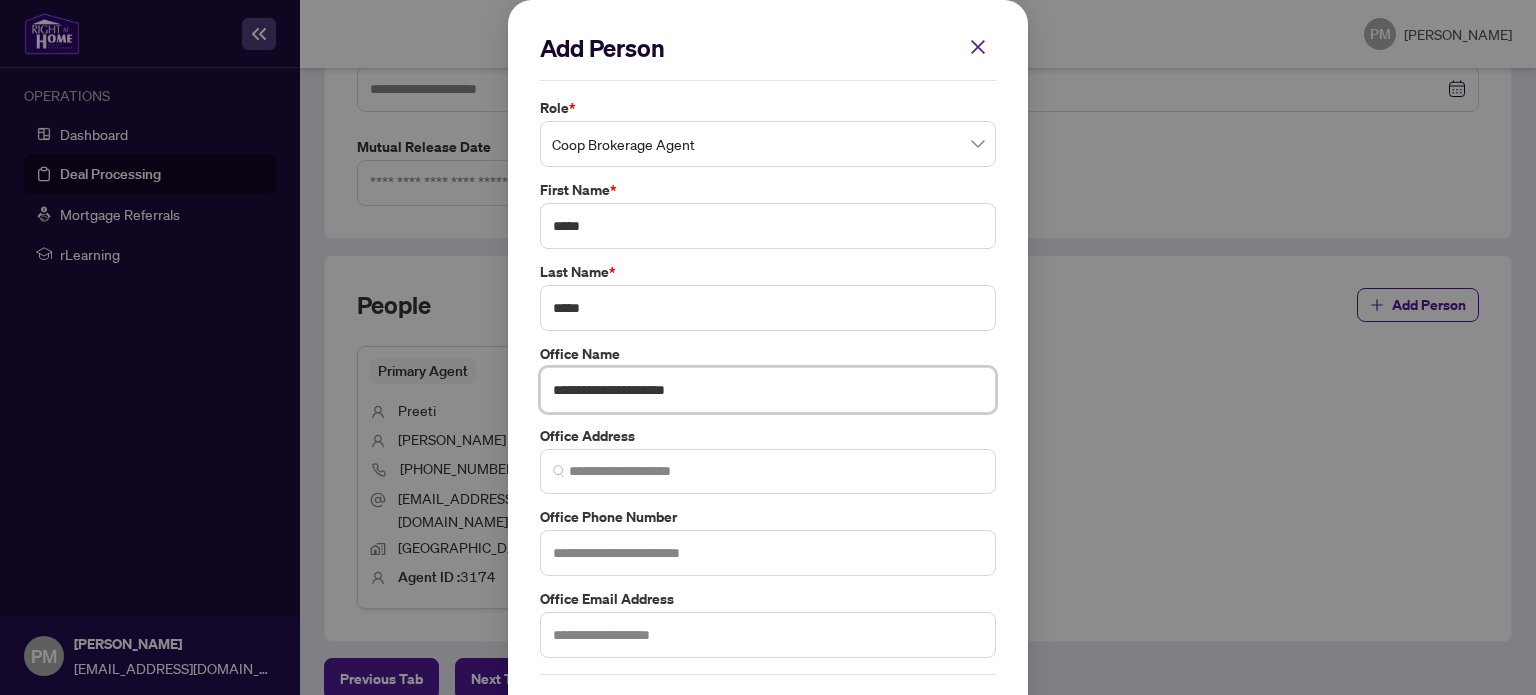 type on "**********" 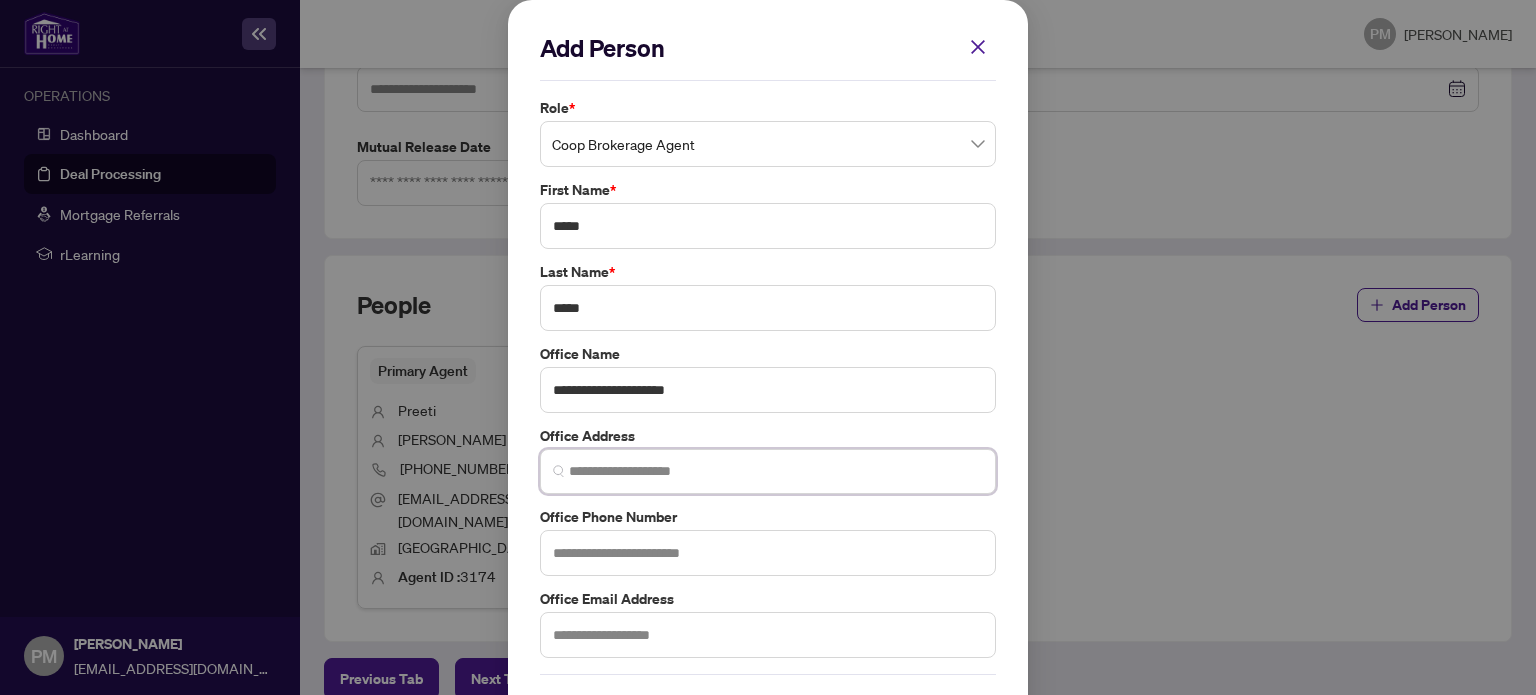 click at bounding box center (776, 471) 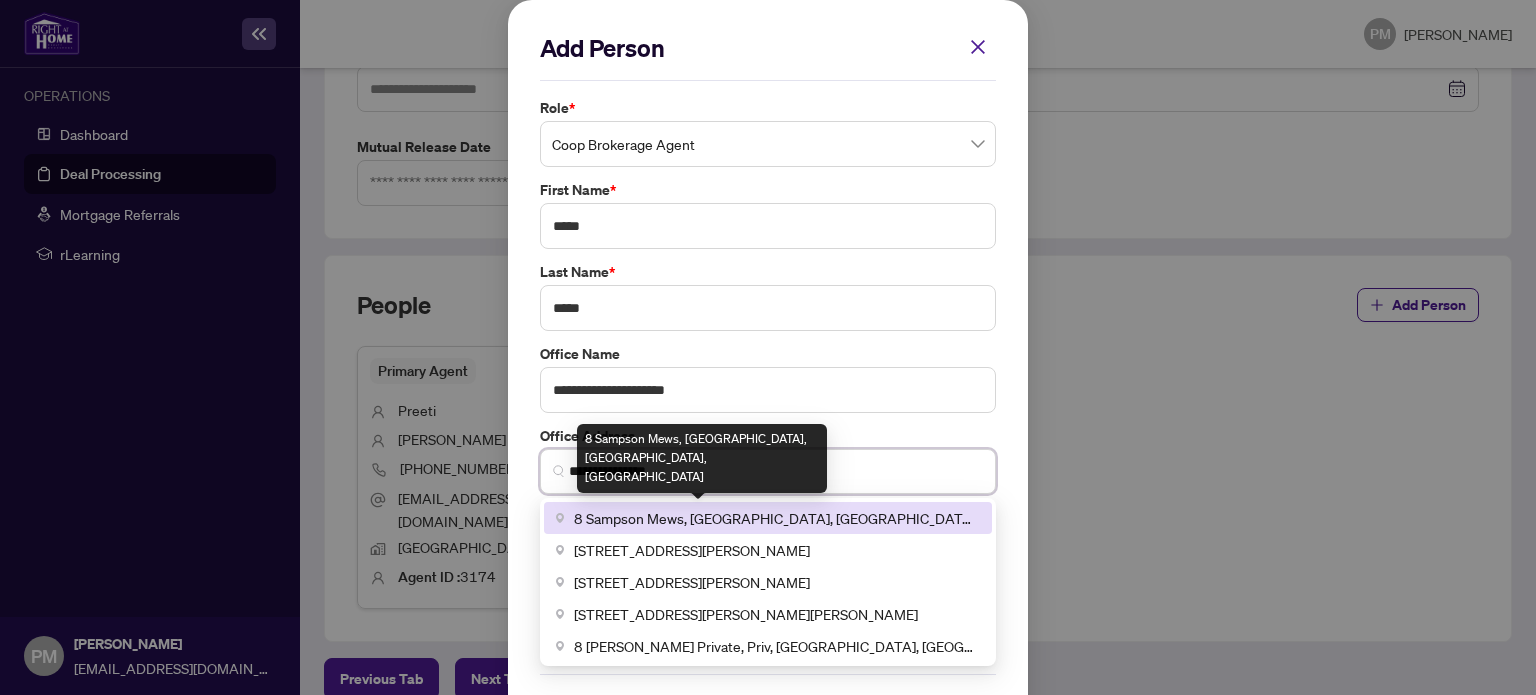 click on "8 Sampson Mews, [GEOGRAPHIC_DATA], [GEOGRAPHIC_DATA], [GEOGRAPHIC_DATA]" at bounding box center (777, 518) 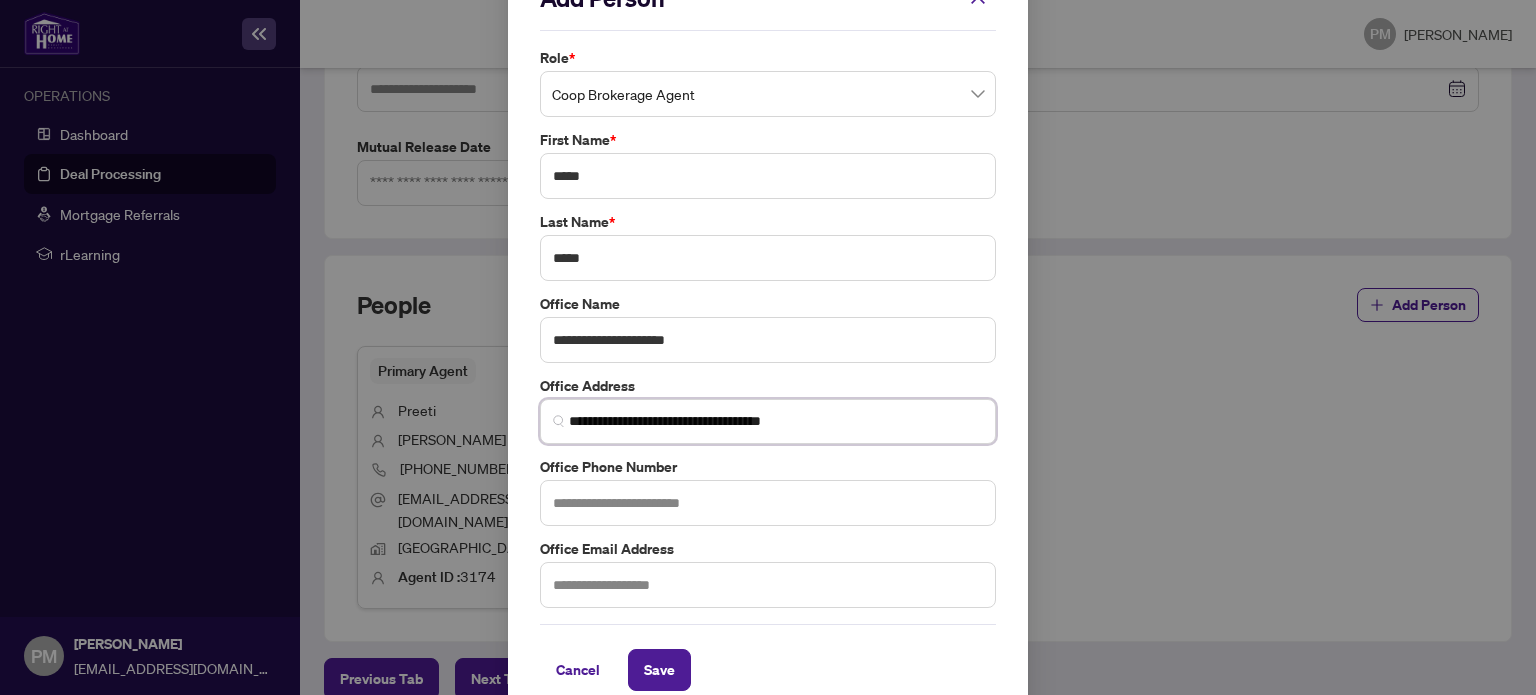 scroll, scrollTop: 74, scrollLeft: 0, axis: vertical 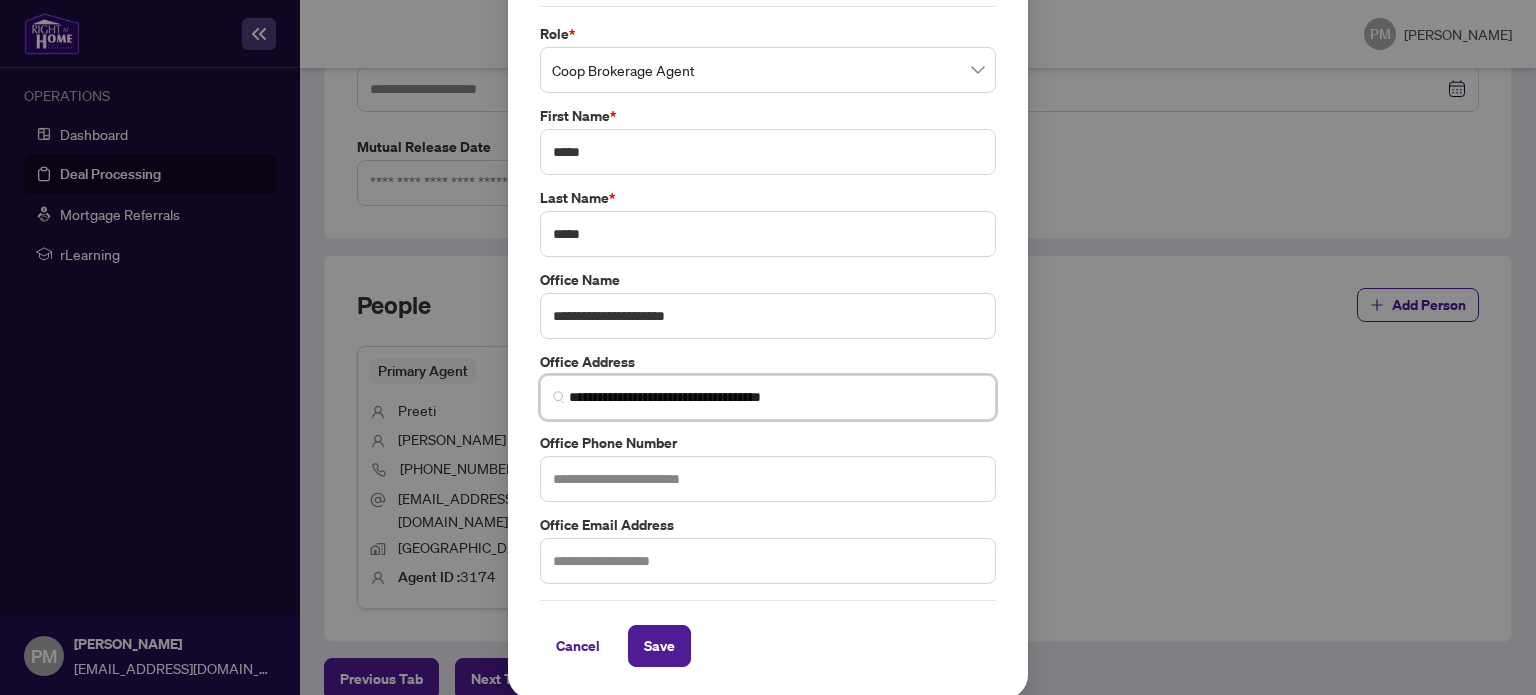type on "**********" 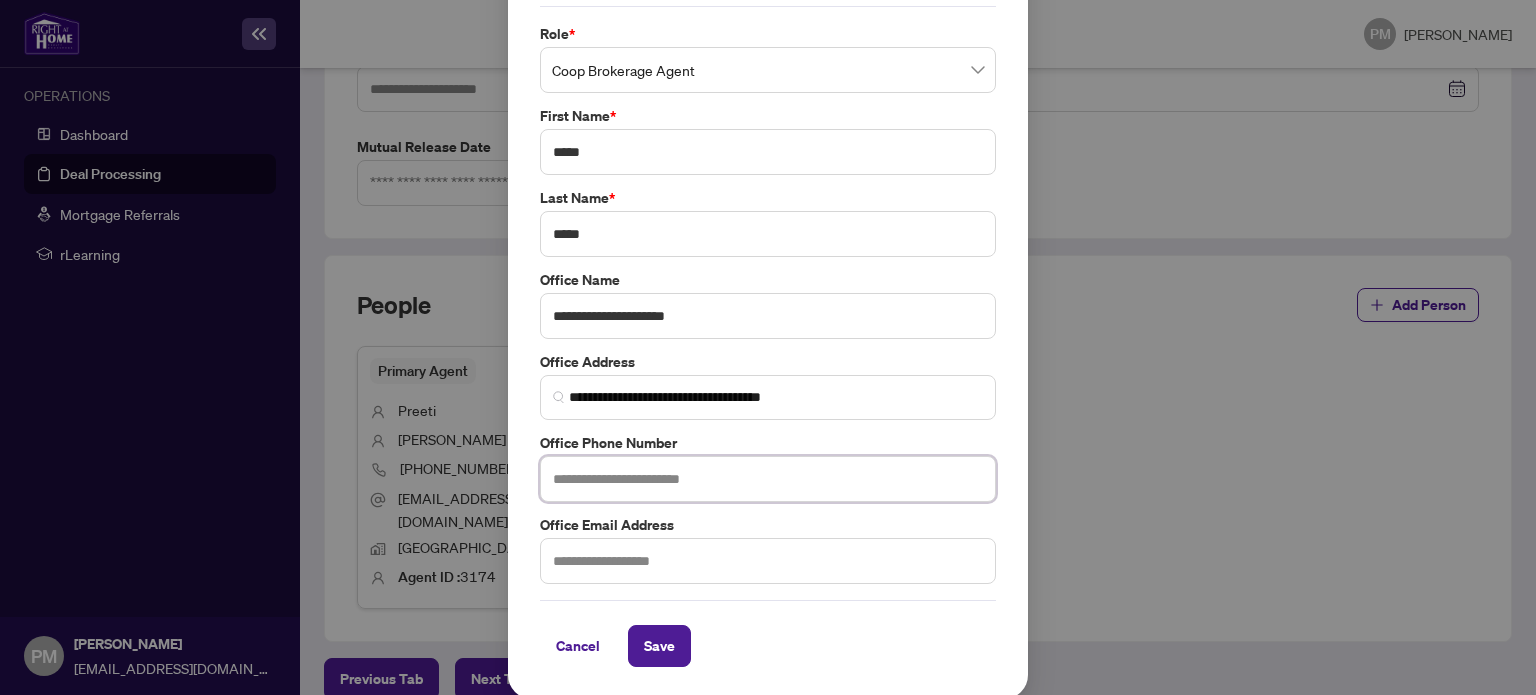 click at bounding box center (768, 479) 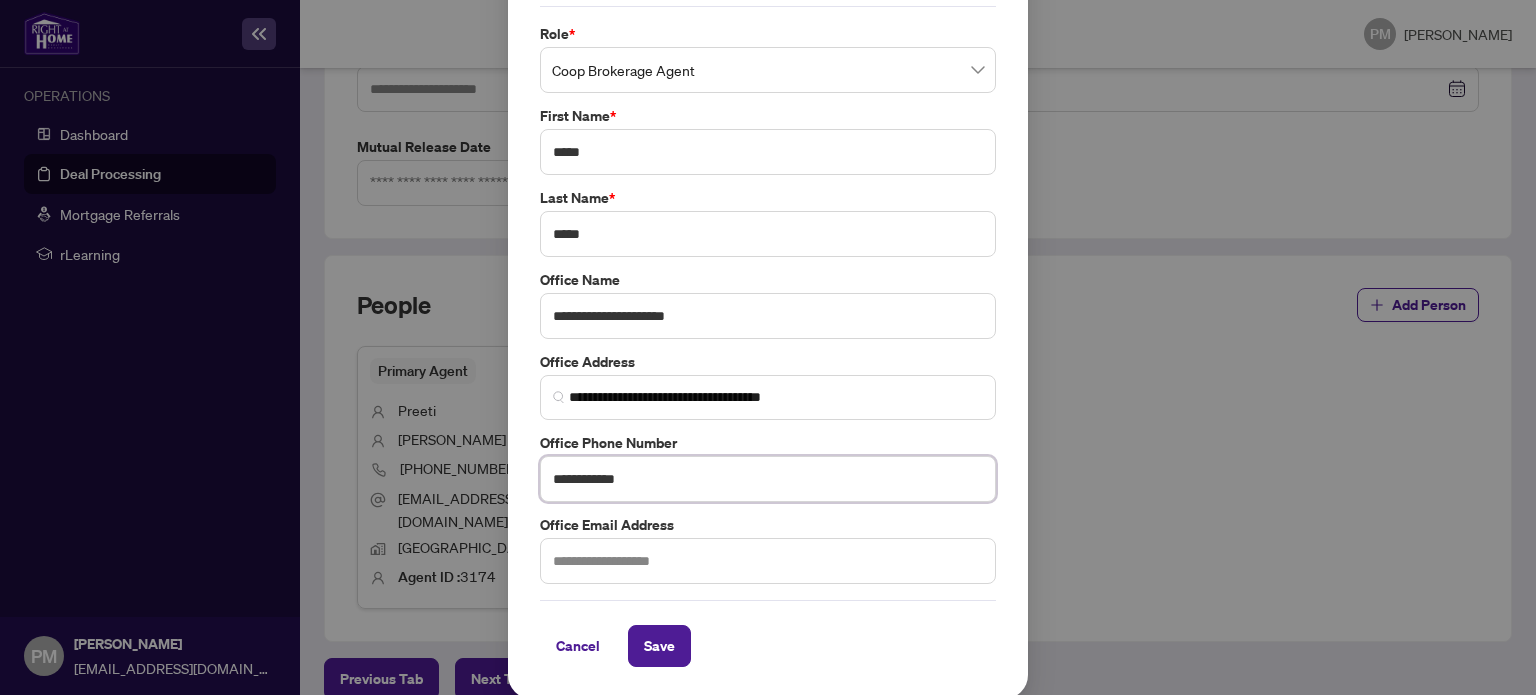 type on "**********" 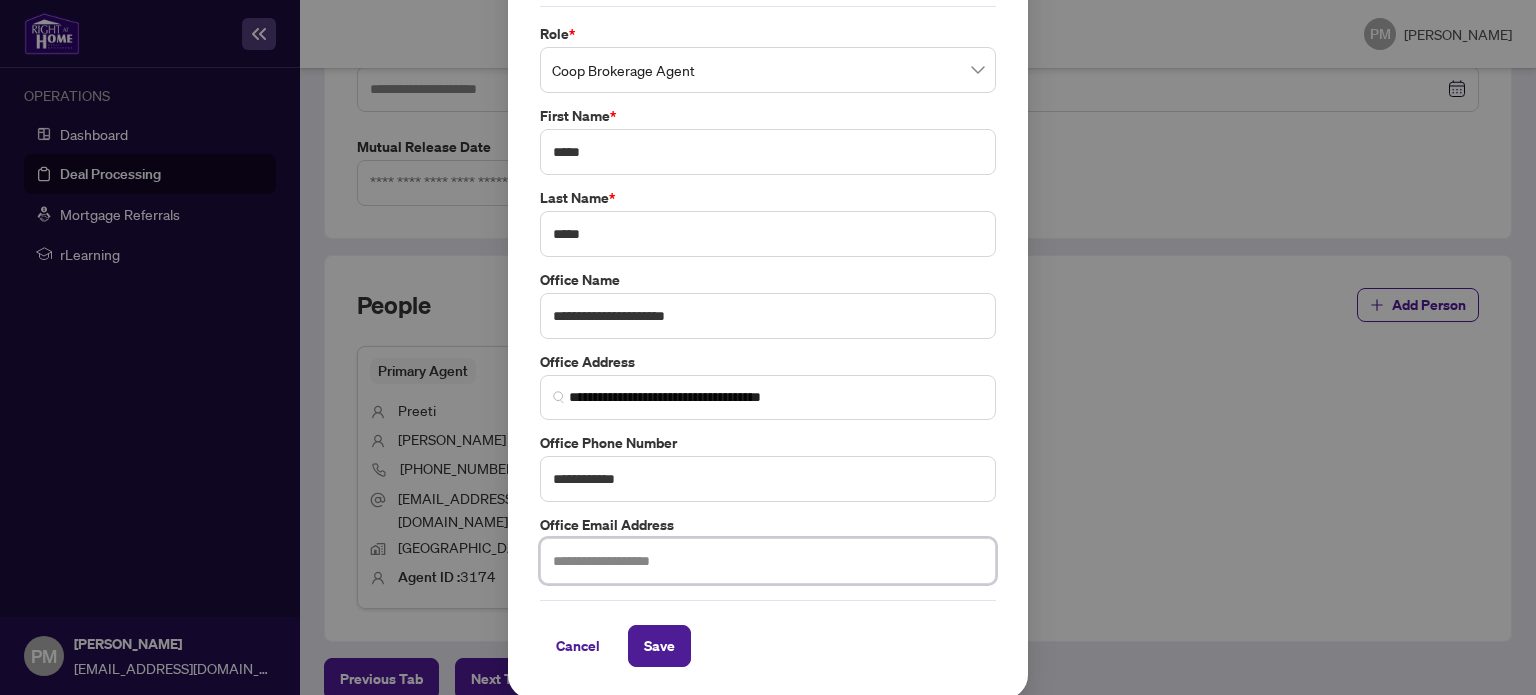 click at bounding box center [768, 561] 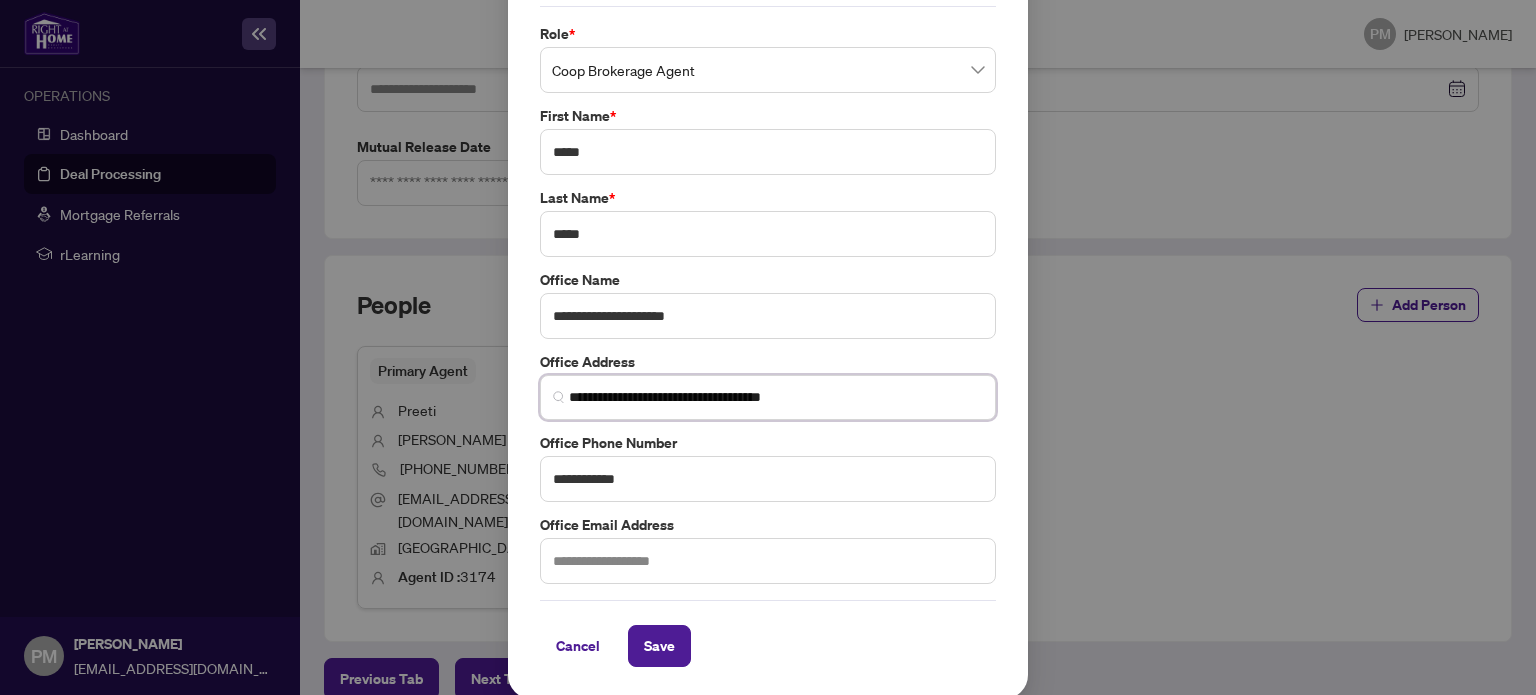 click on "**********" at bounding box center (776, 397) 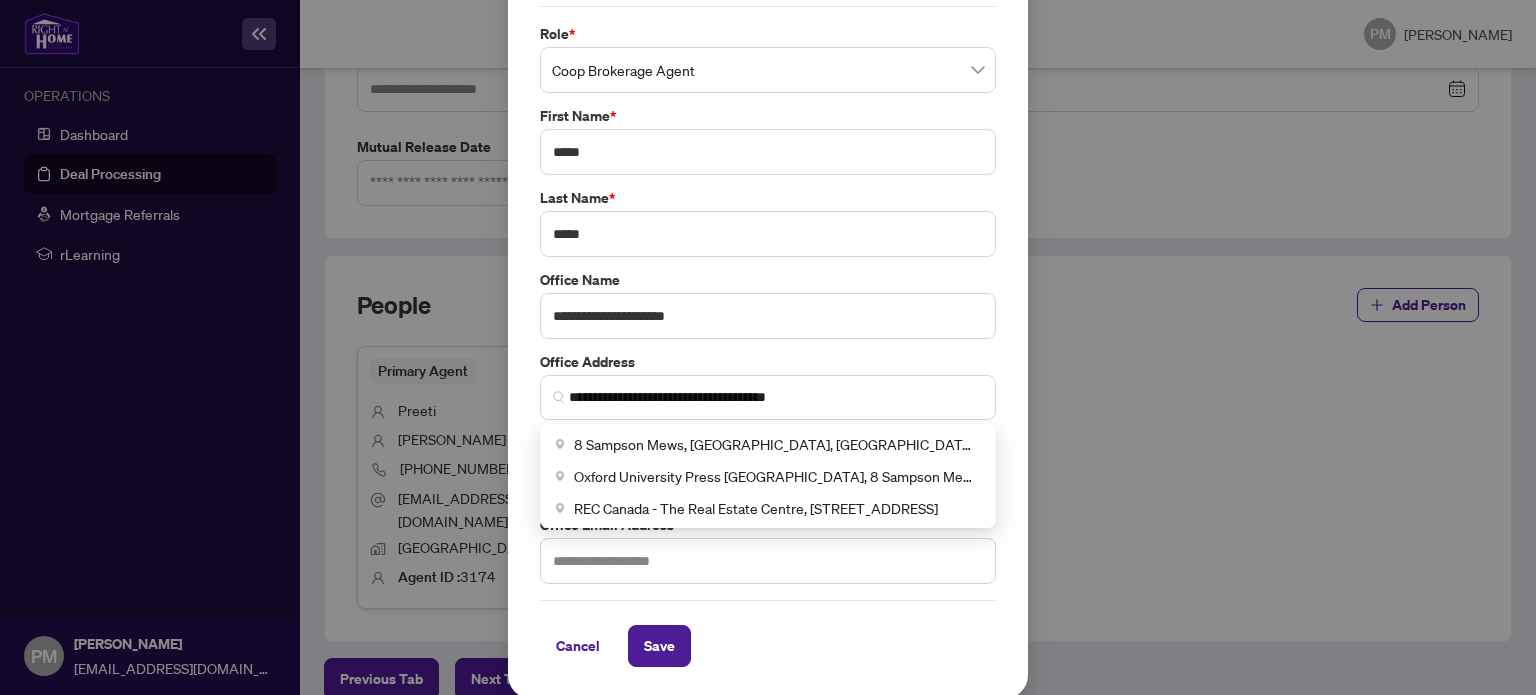 click on "**********" at bounding box center [768, 347] 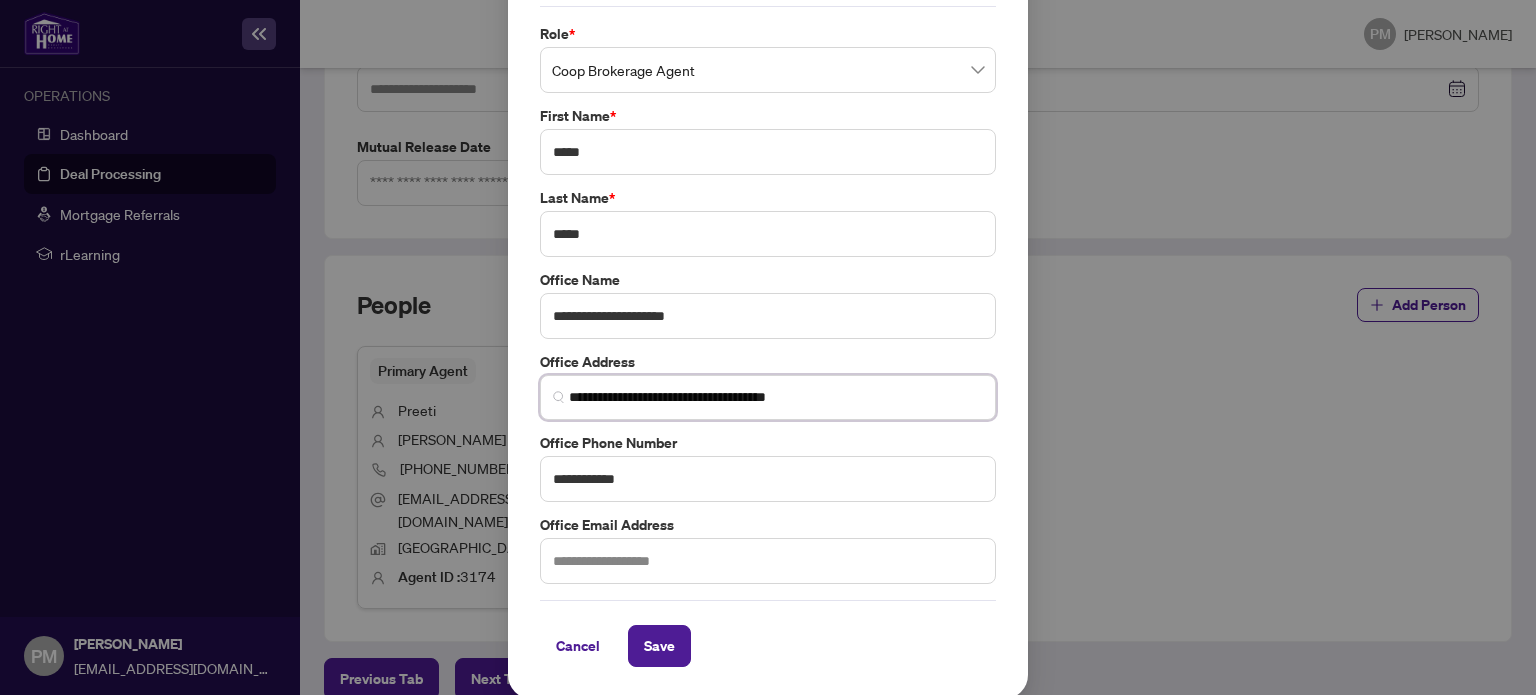 click on "**********" at bounding box center (776, 397) 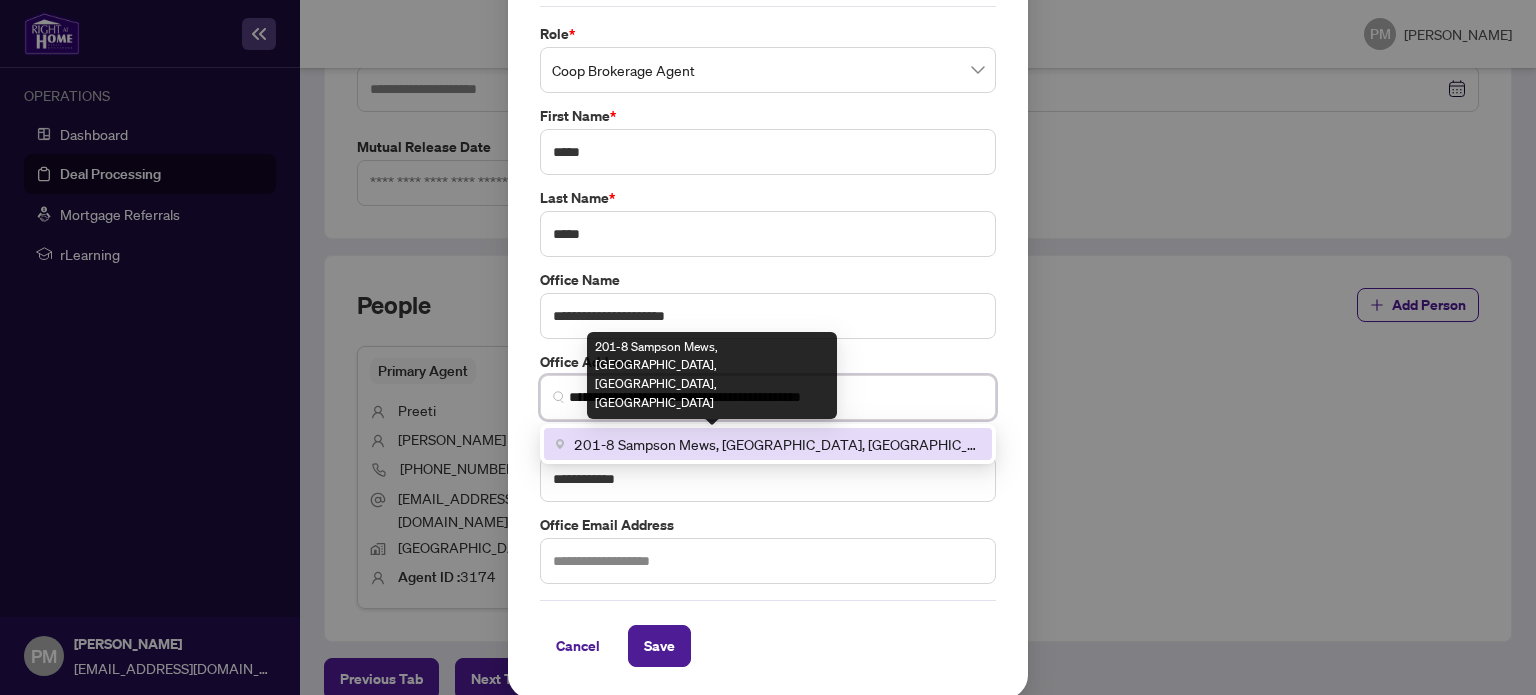 click on "201-8 Sampson Mews, [GEOGRAPHIC_DATA], [GEOGRAPHIC_DATA], [GEOGRAPHIC_DATA]" at bounding box center [777, 444] 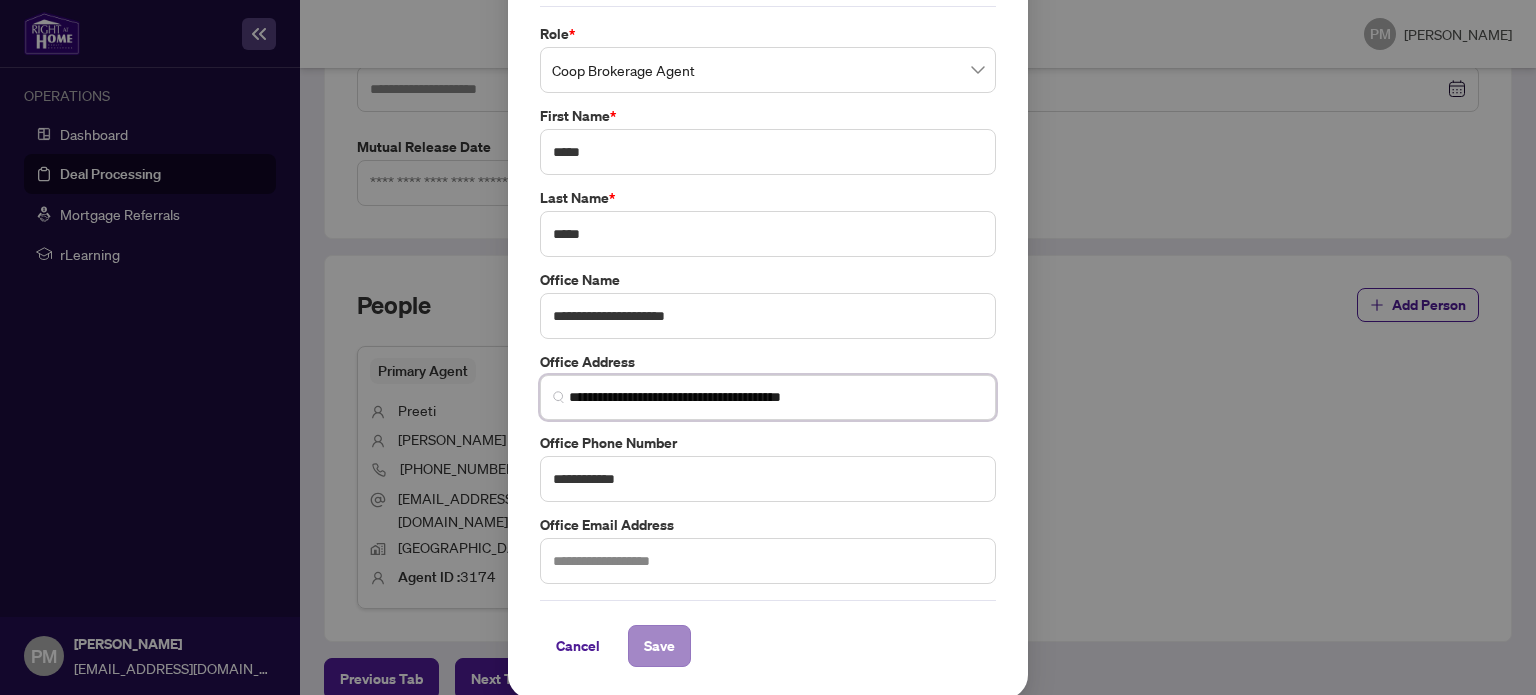 type on "**********" 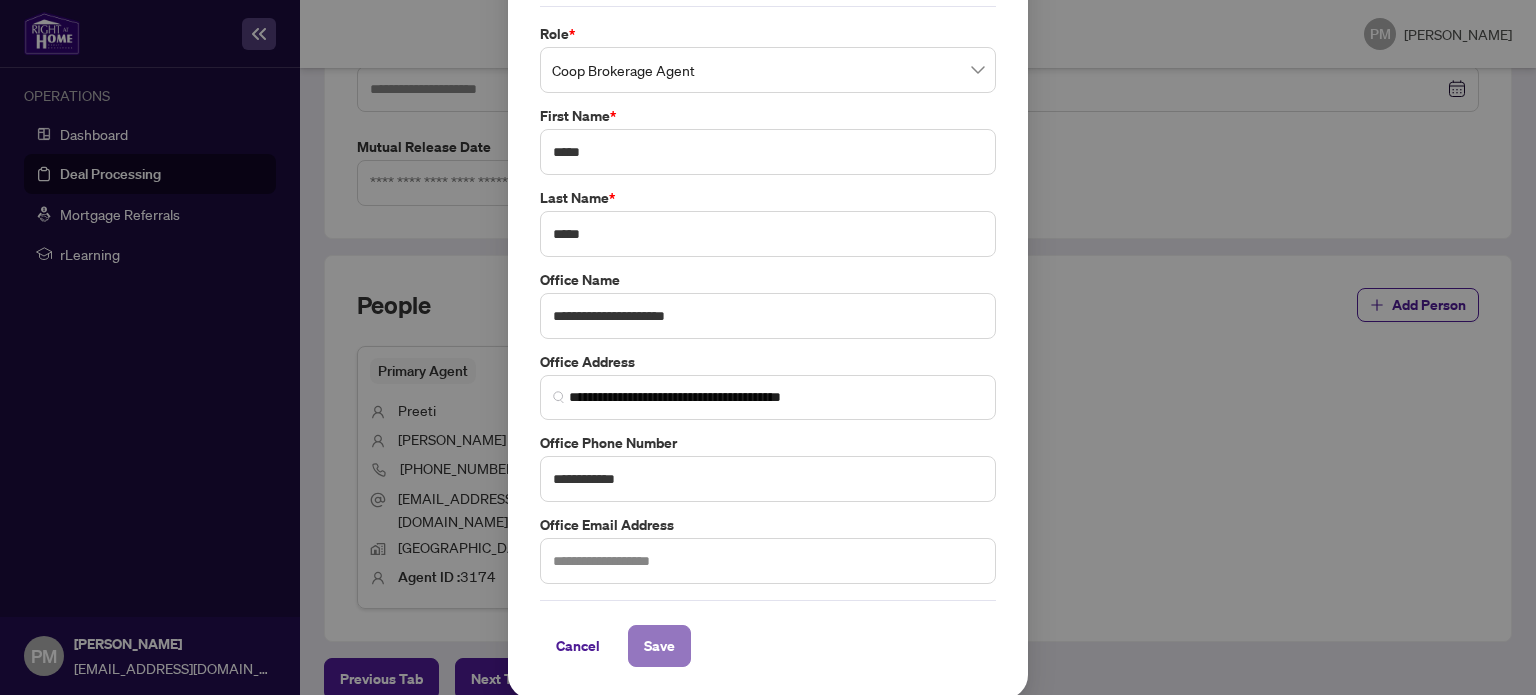 click on "Save" at bounding box center [659, 646] 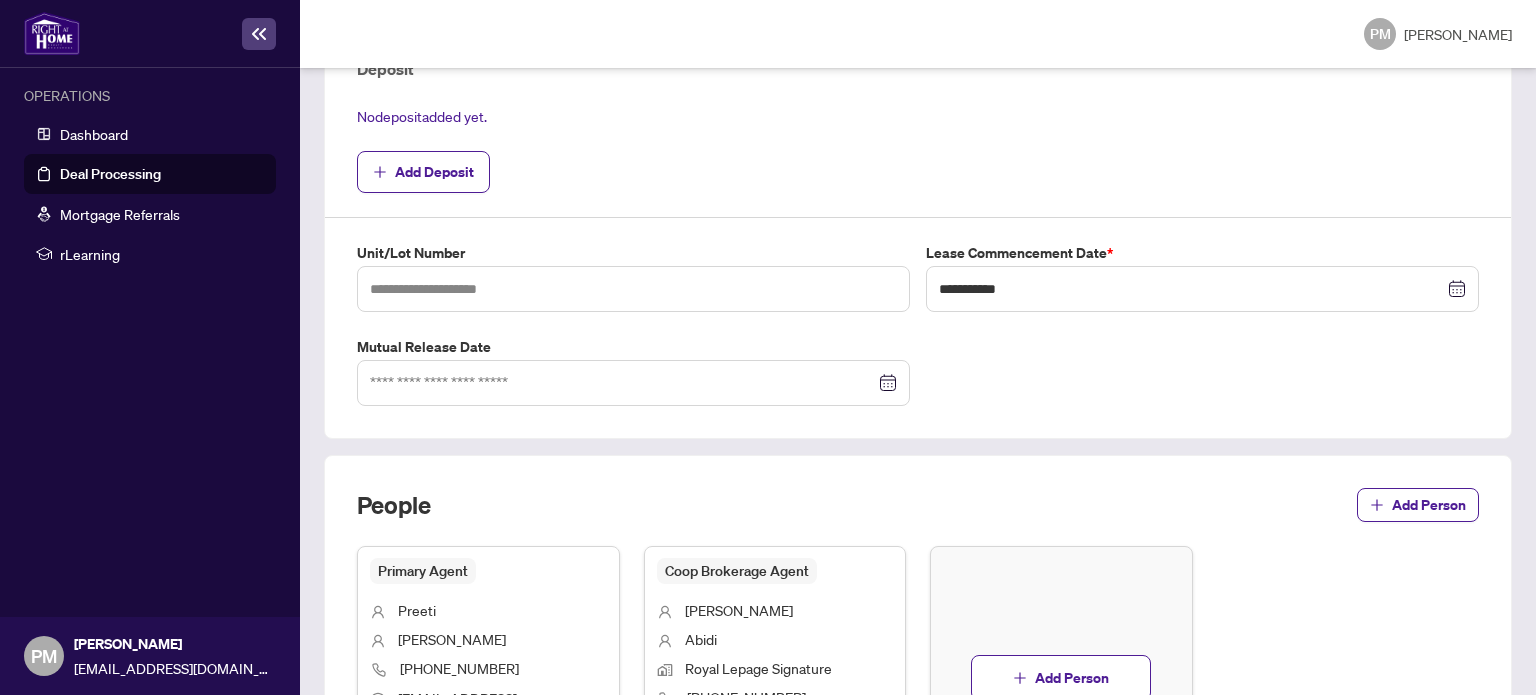 scroll, scrollTop: 921, scrollLeft: 0, axis: vertical 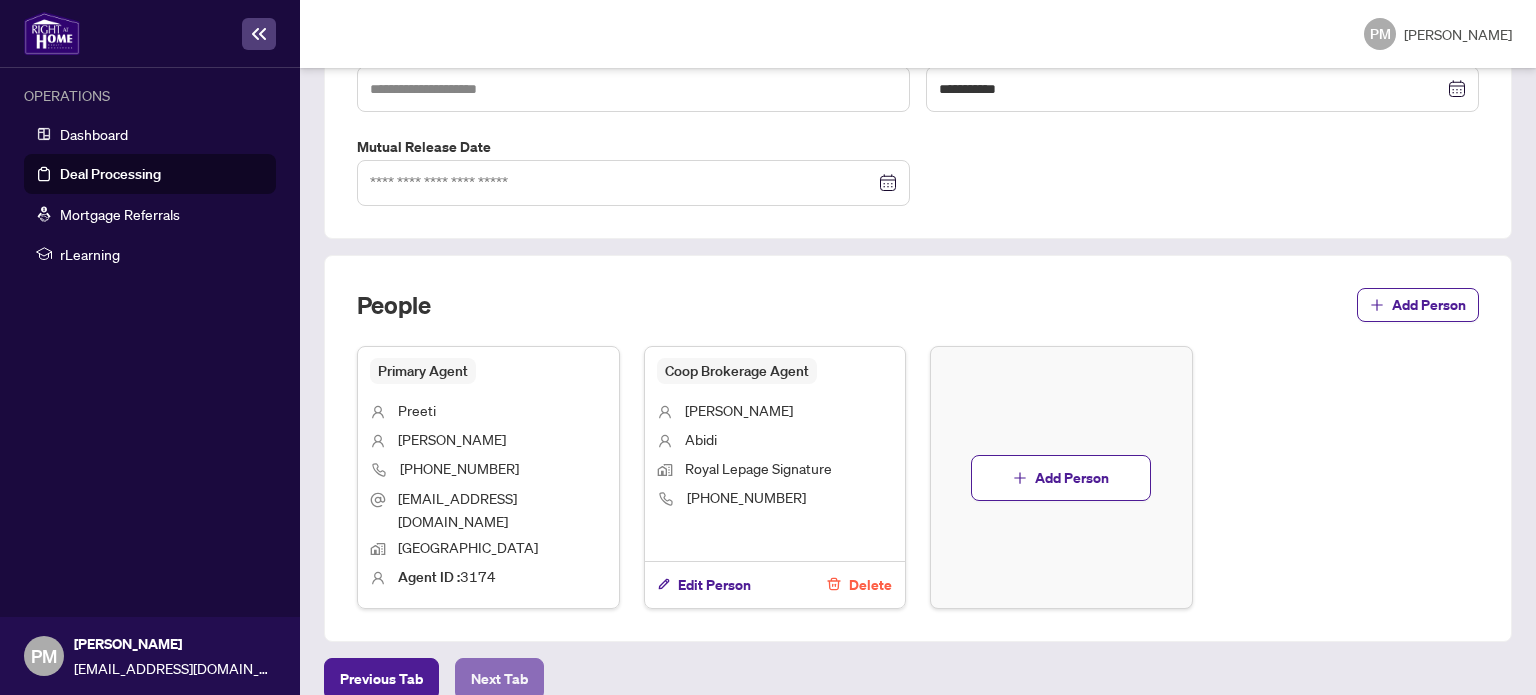 click on "Next Tab" at bounding box center [499, 679] 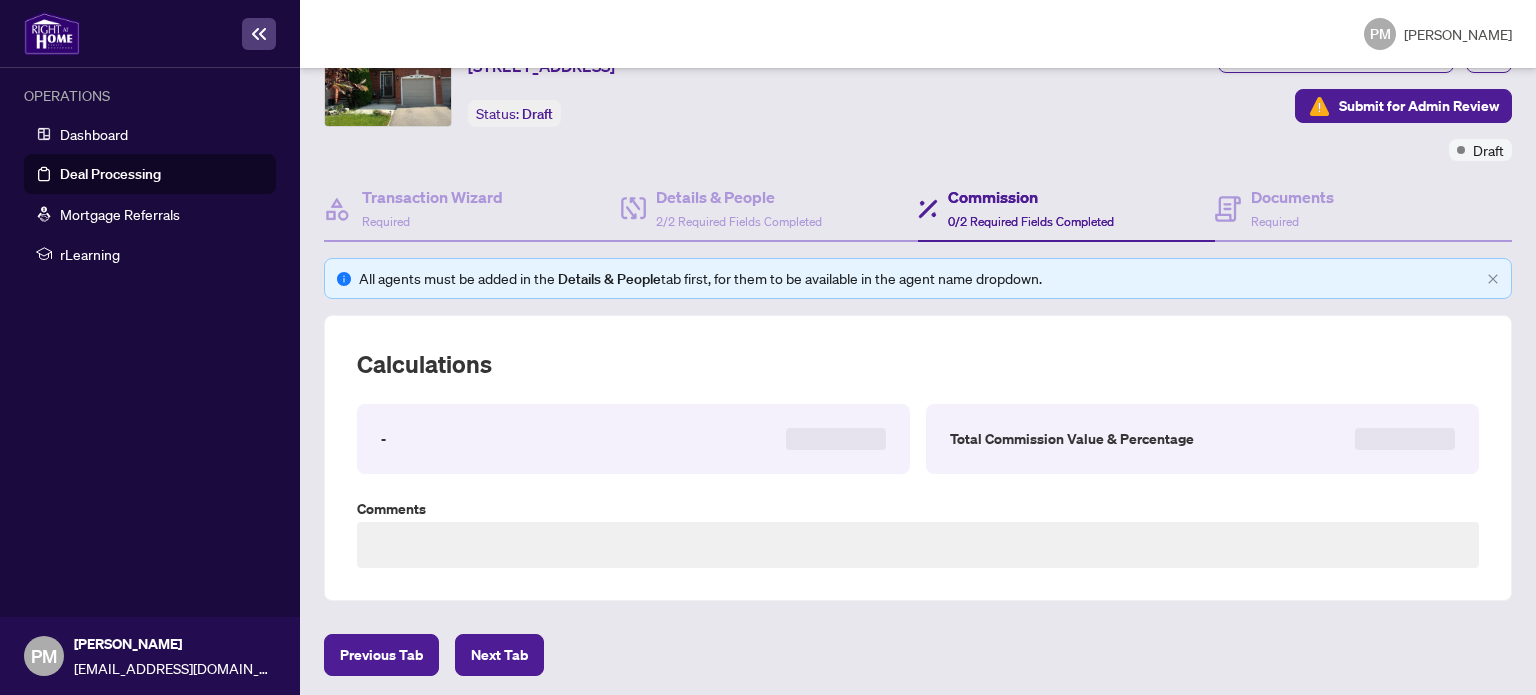 scroll, scrollTop: 561, scrollLeft: 0, axis: vertical 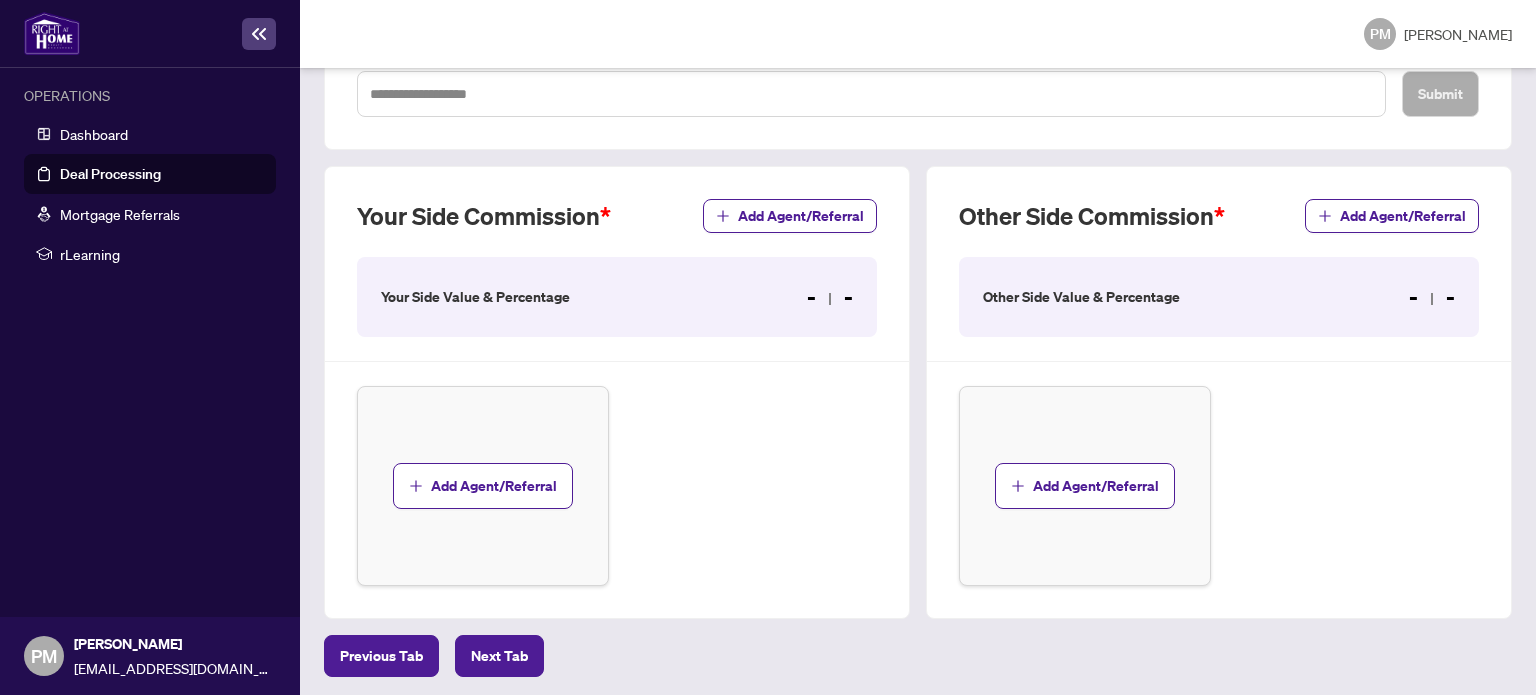 click on "Your Side Value & Percentage" at bounding box center (475, 297) 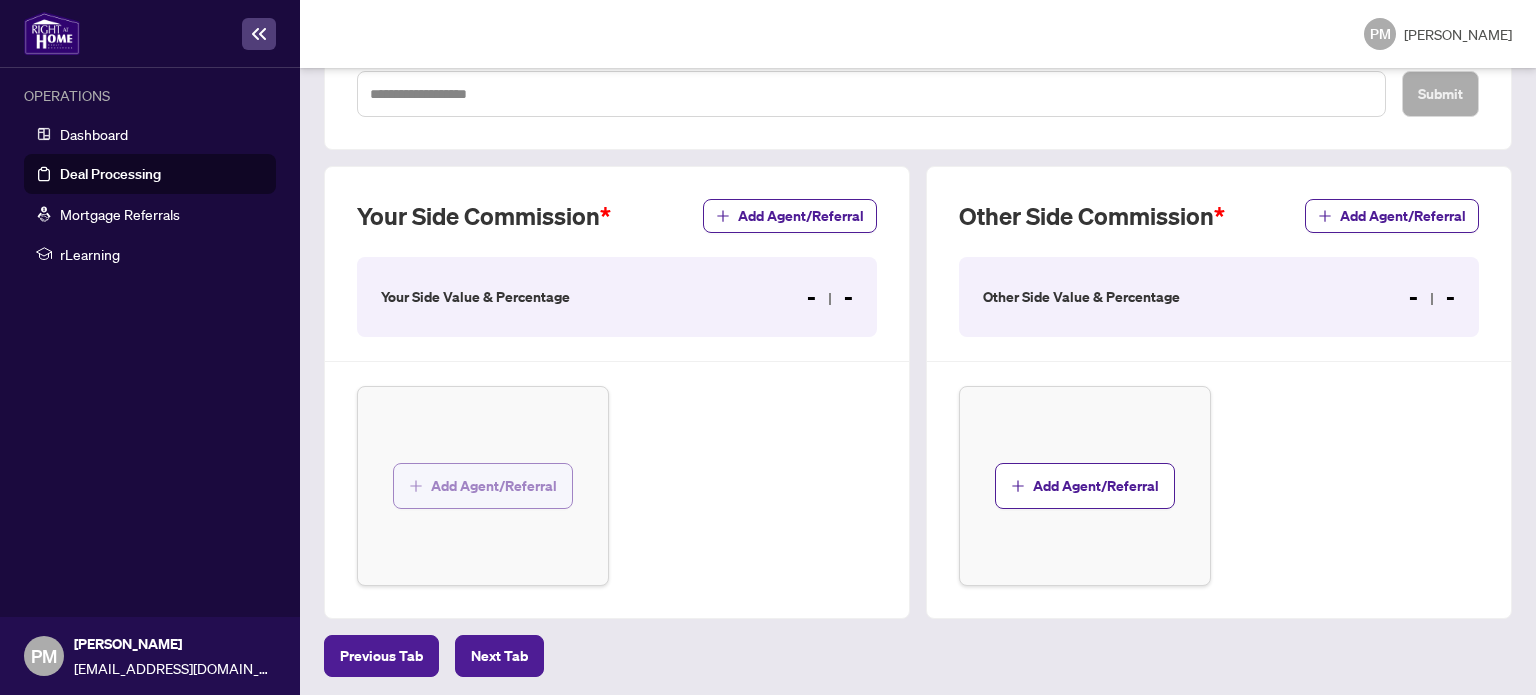 click on "Add Agent/Referral" at bounding box center (494, 486) 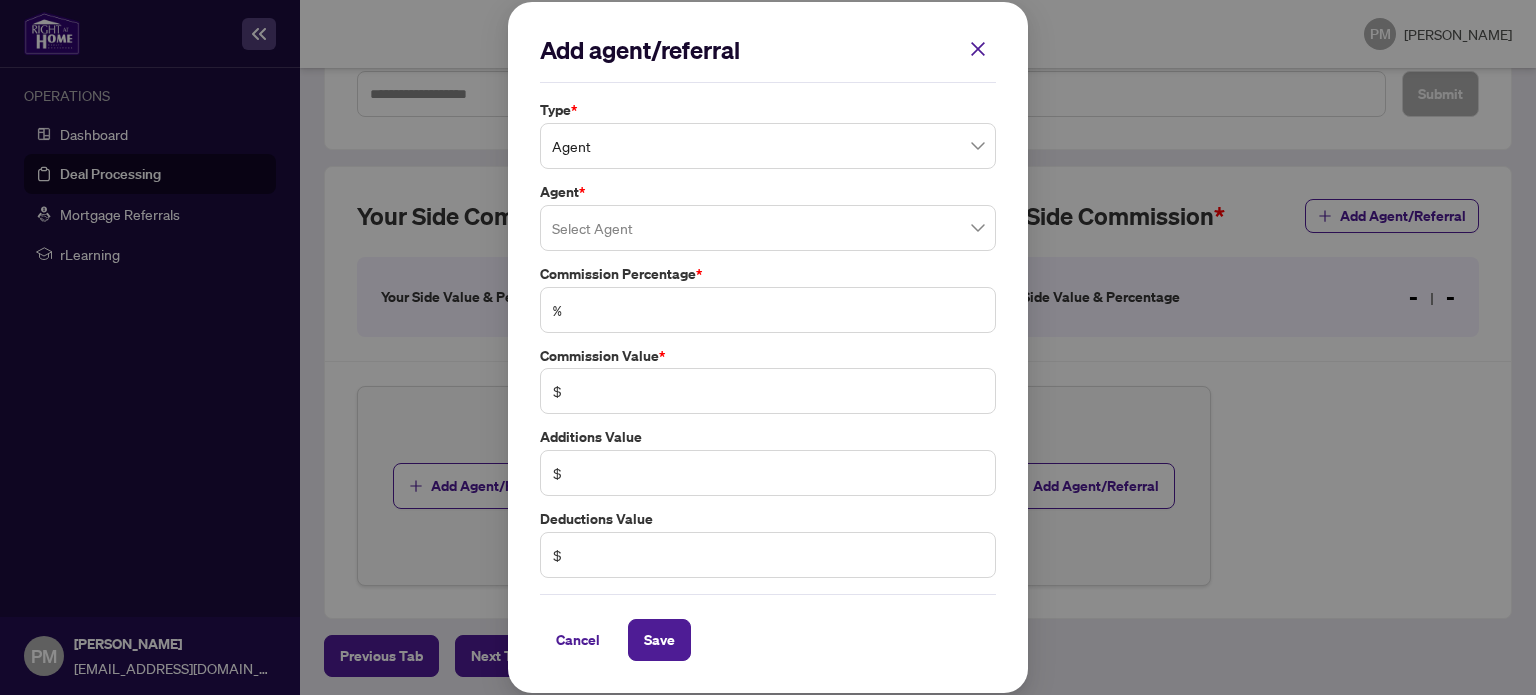 click at bounding box center [768, 228] 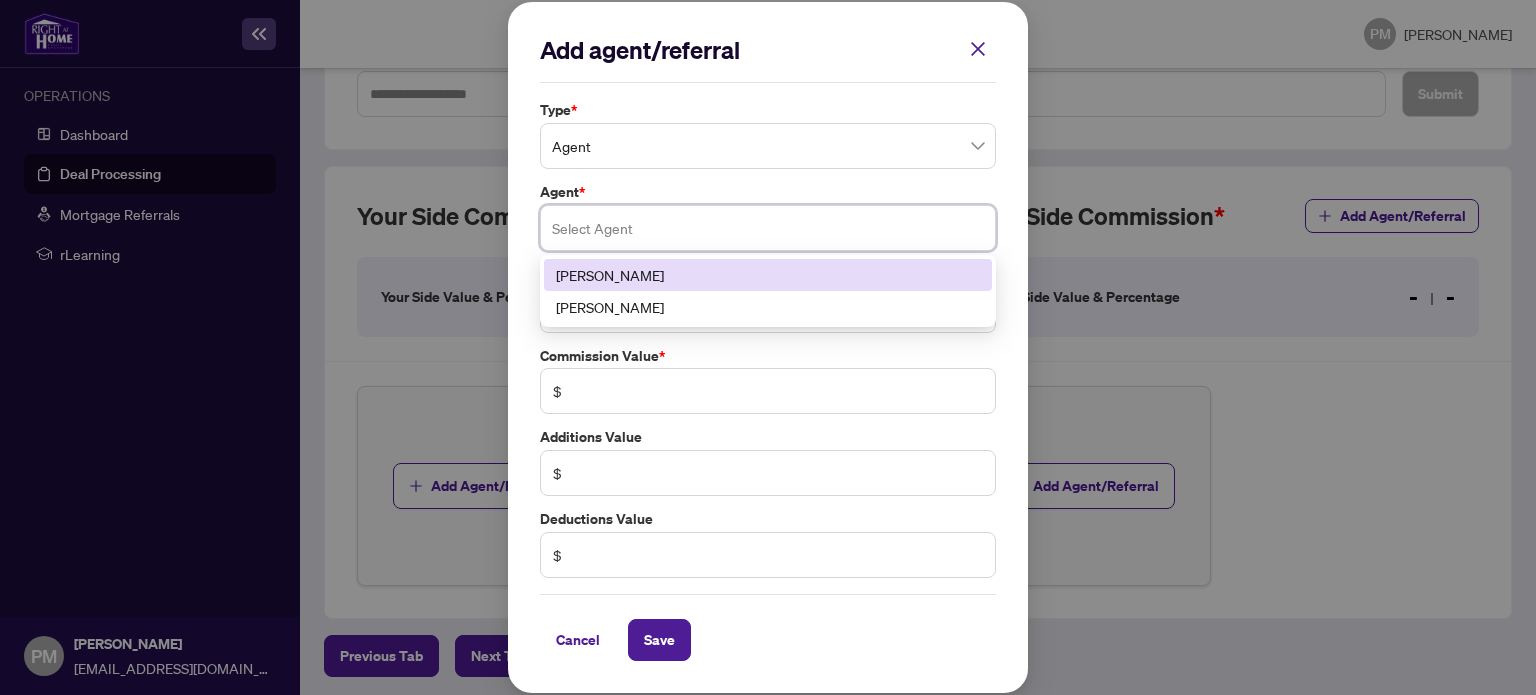 click on "[PERSON_NAME]" at bounding box center [768, 275] 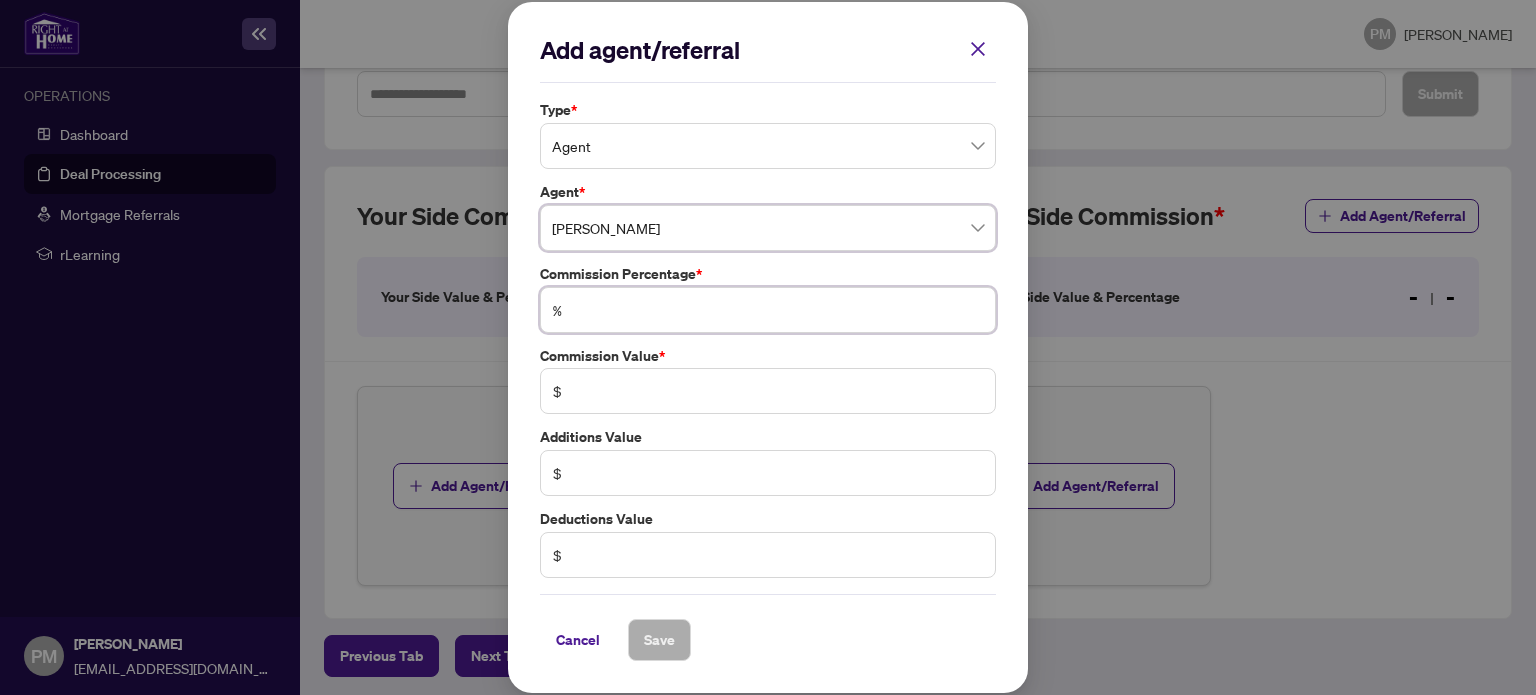click at bounding box center [778, 310] 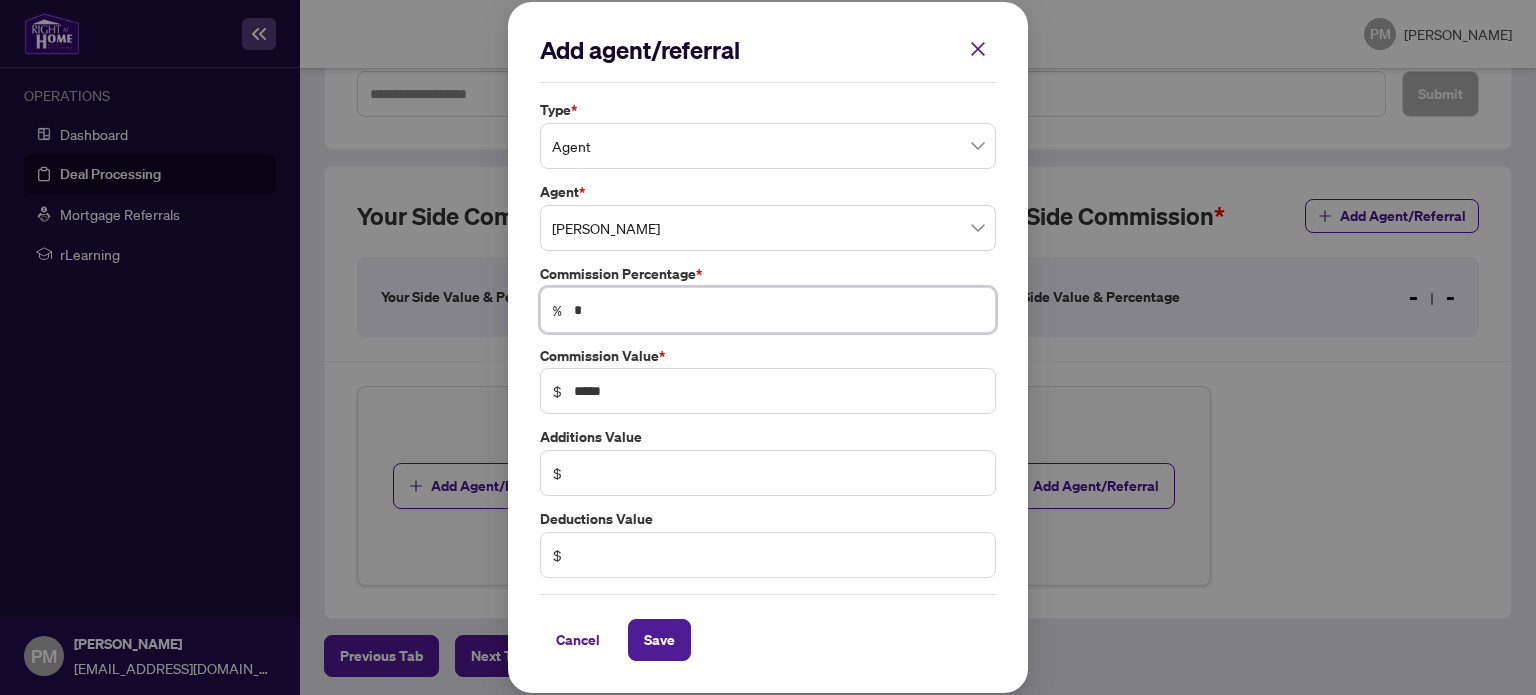 type on "*" 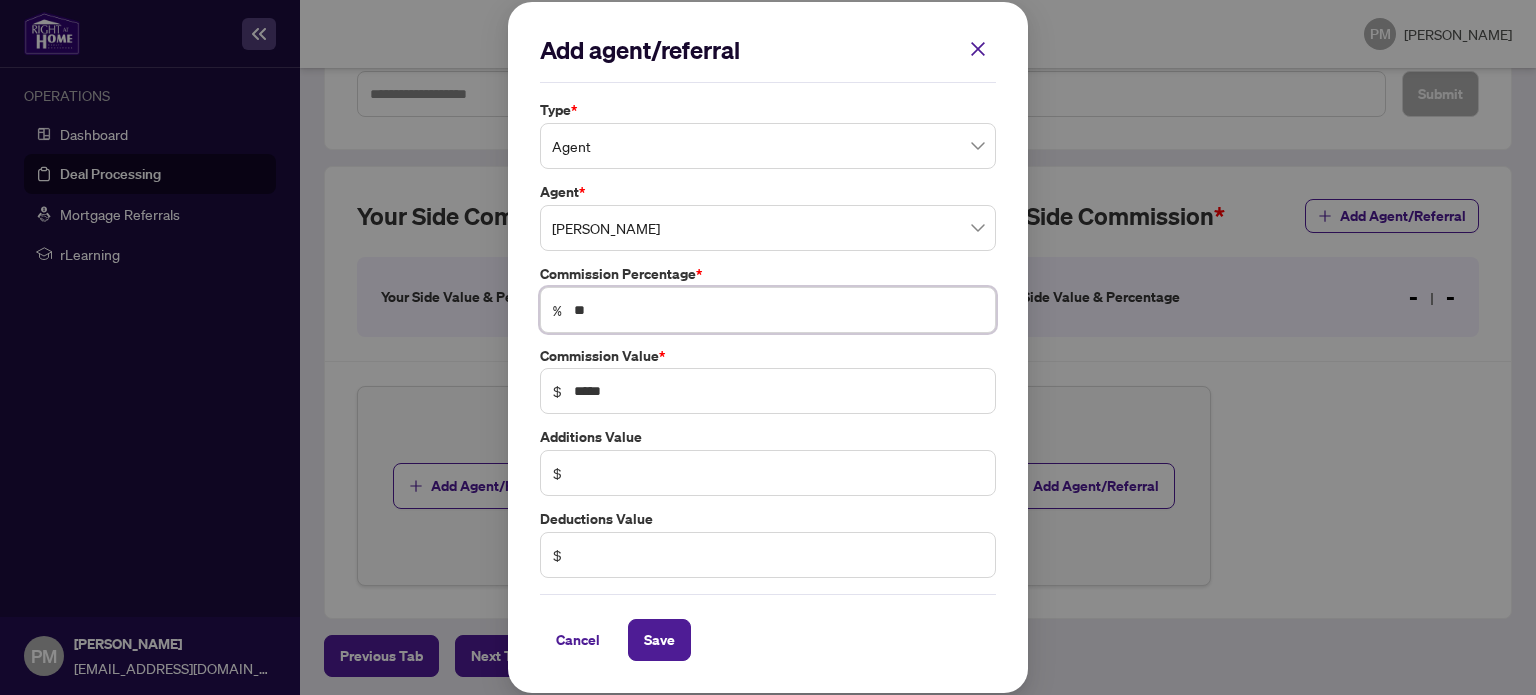 type on "**" 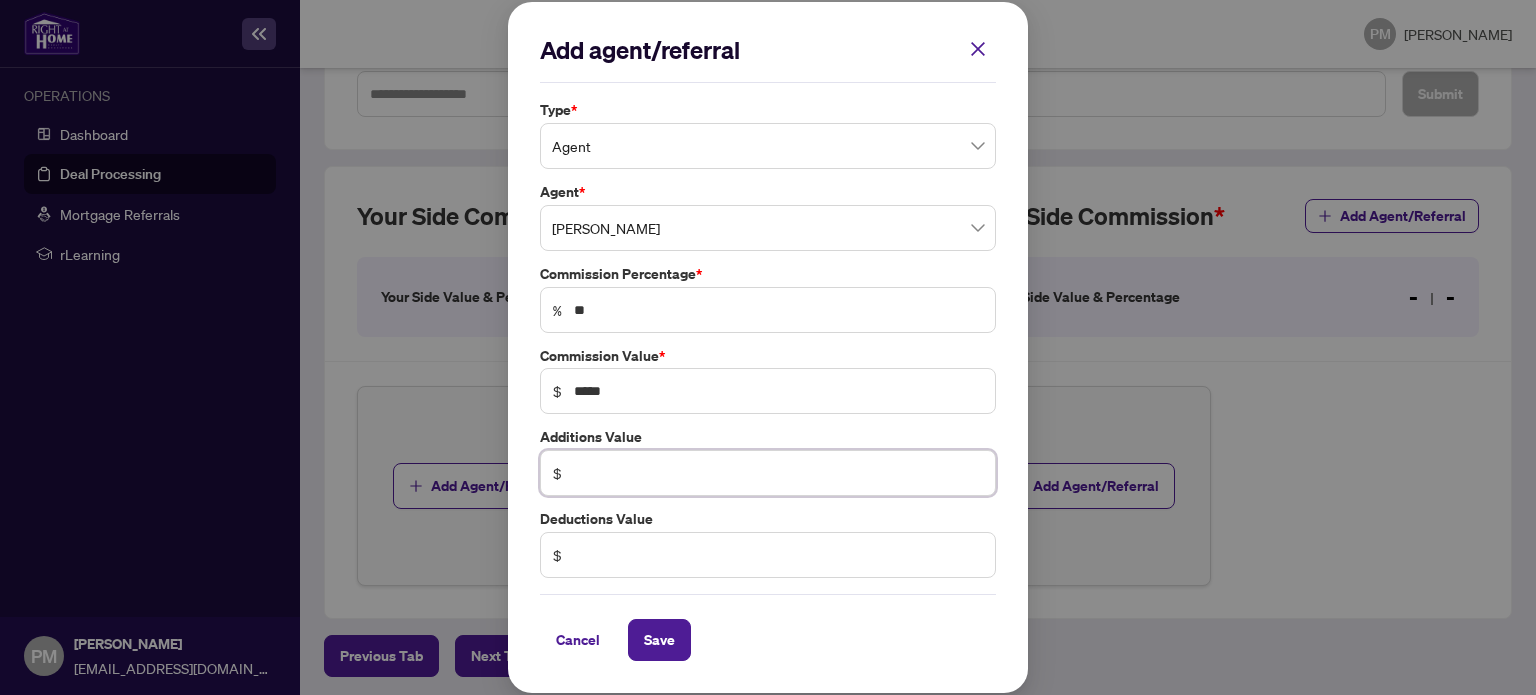 click at bounding box center (778, 473) 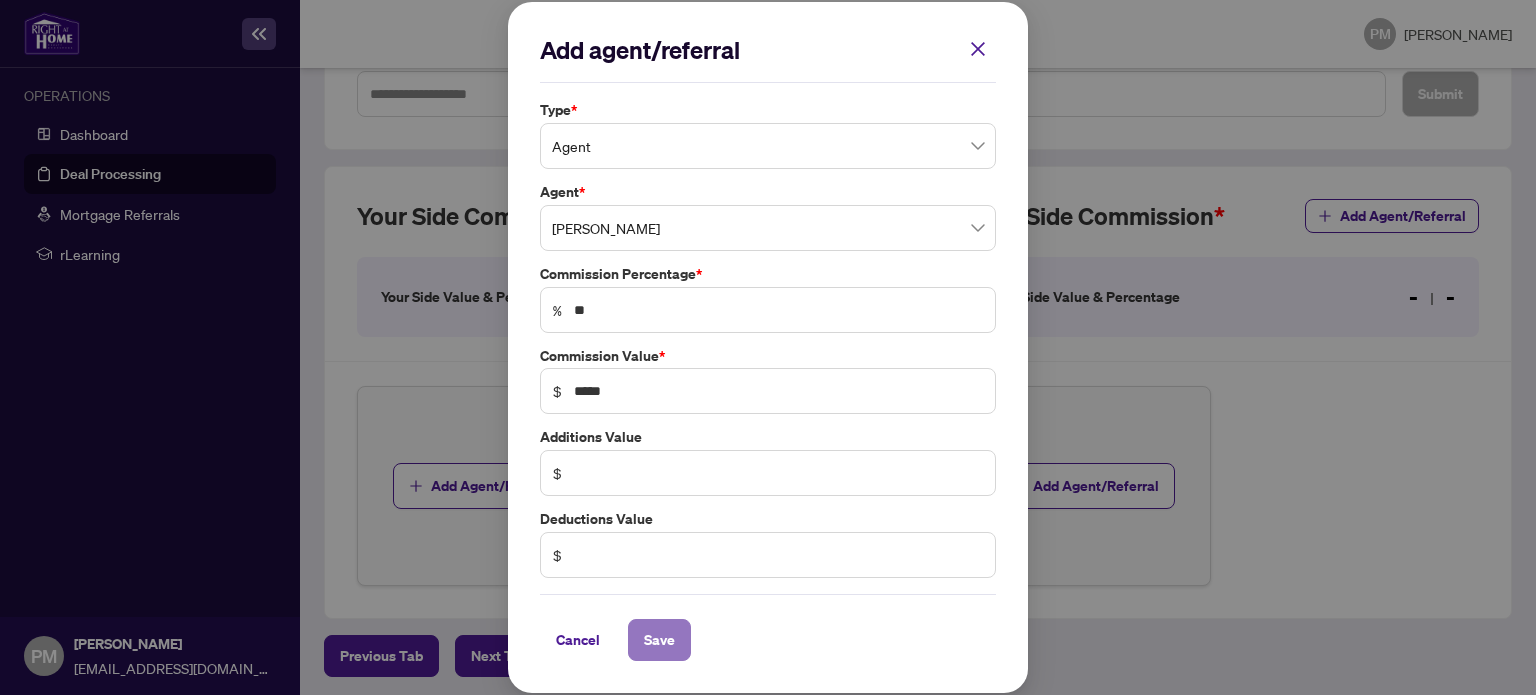 click on "Save" at bounding box center (659, 640) 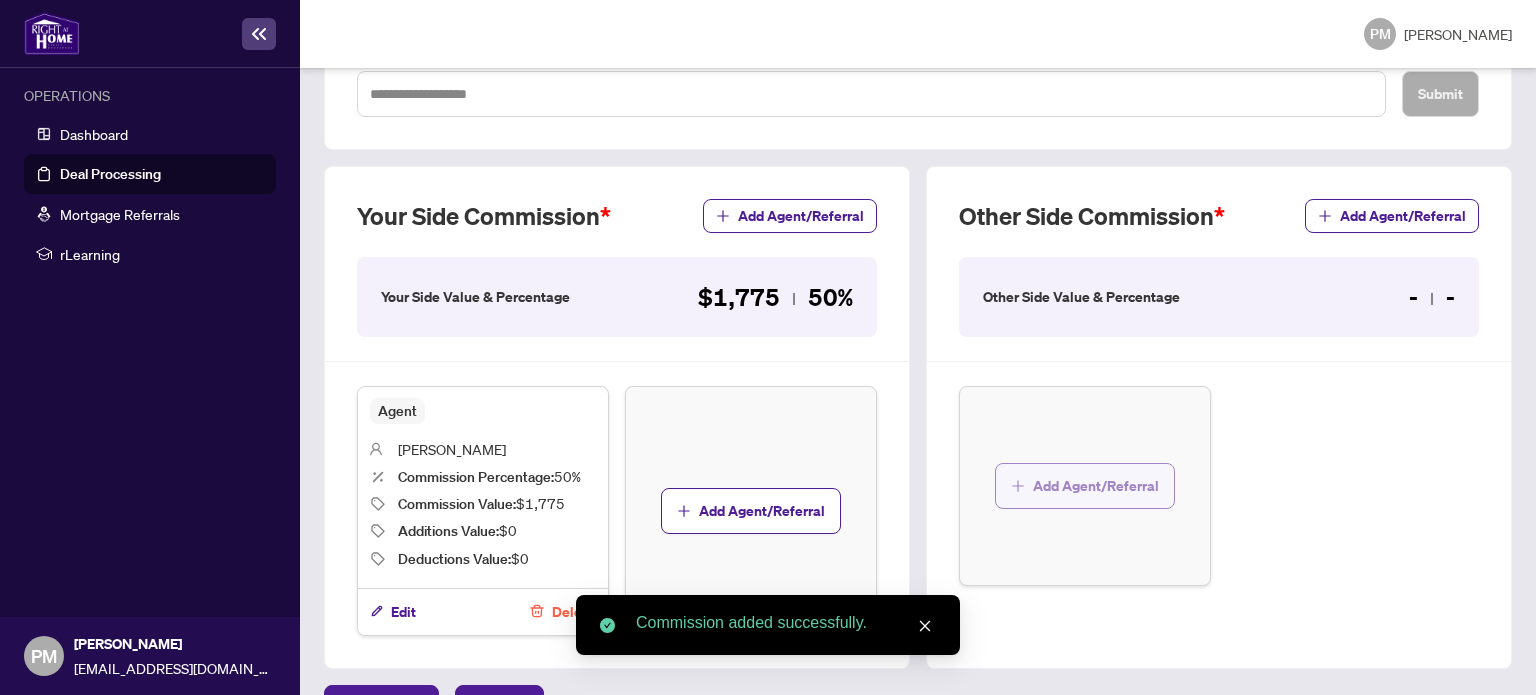 click on "Add Agent/Referral" at bounding box center [1096, 486] 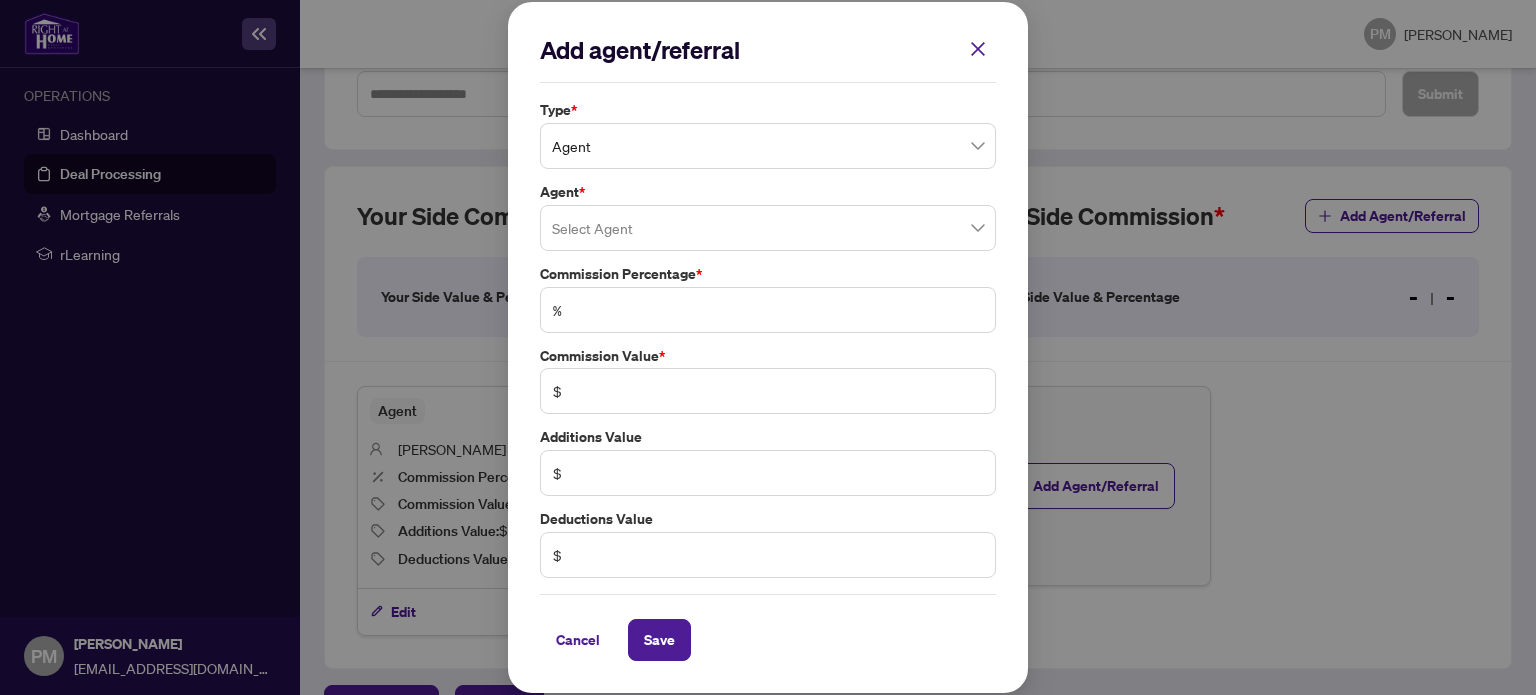 click at bounding box center (768, 228) 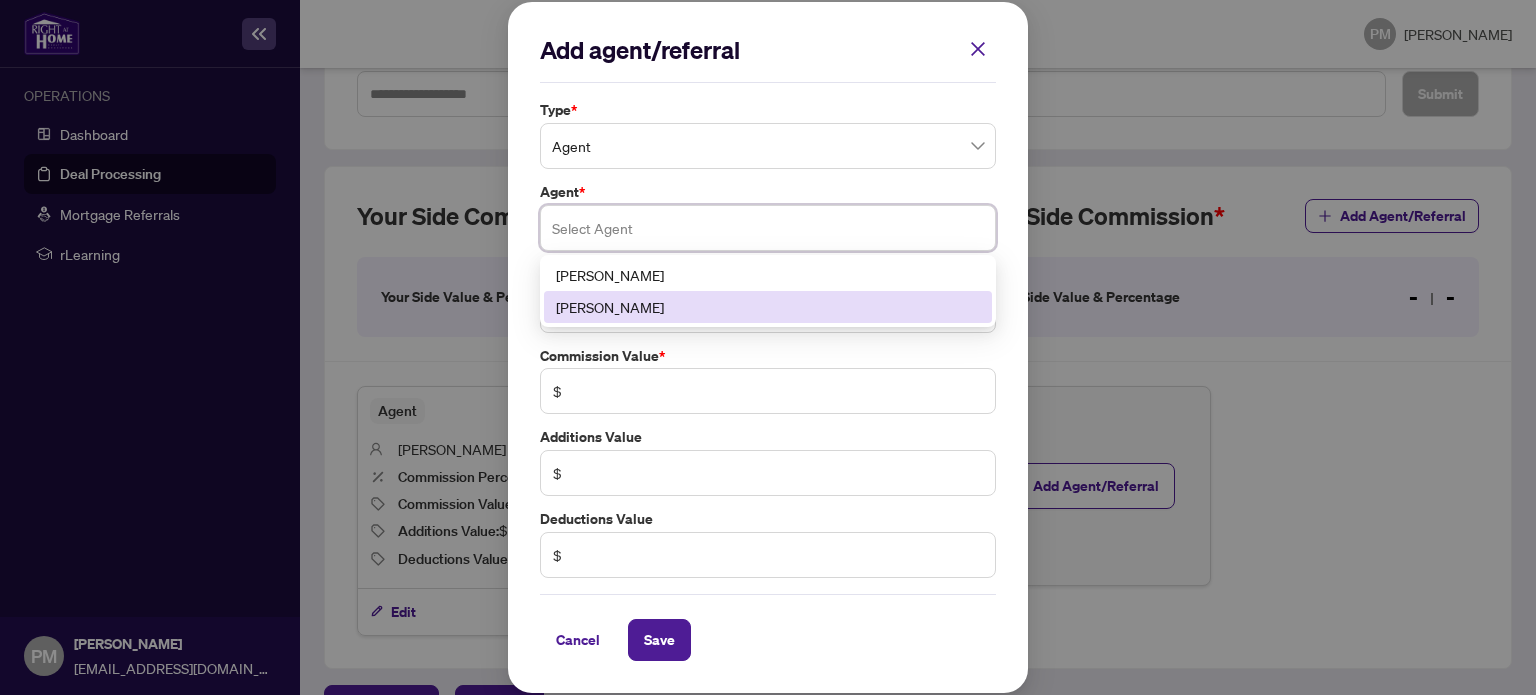 click on "[PERSON_NAME]" at bounding box center (768, 307) 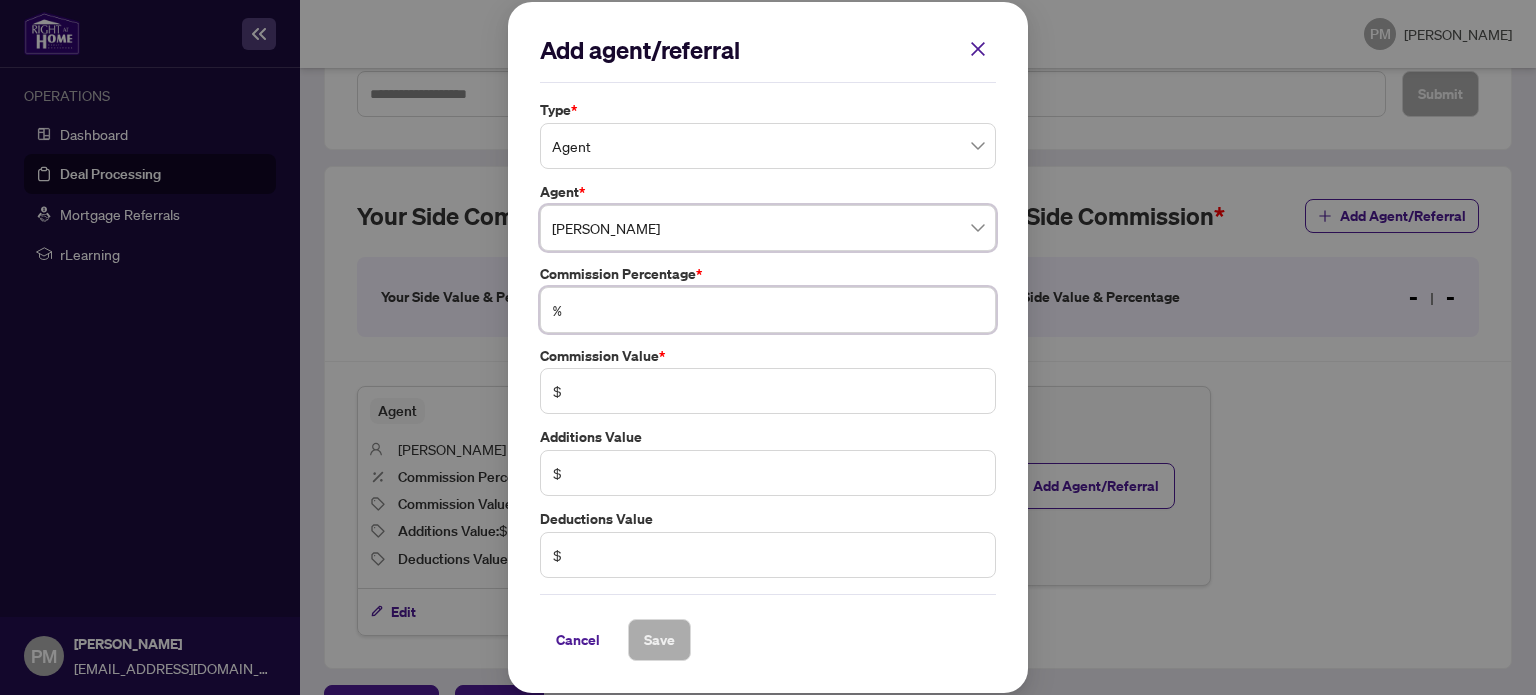 click at bounding box center (778, 310) 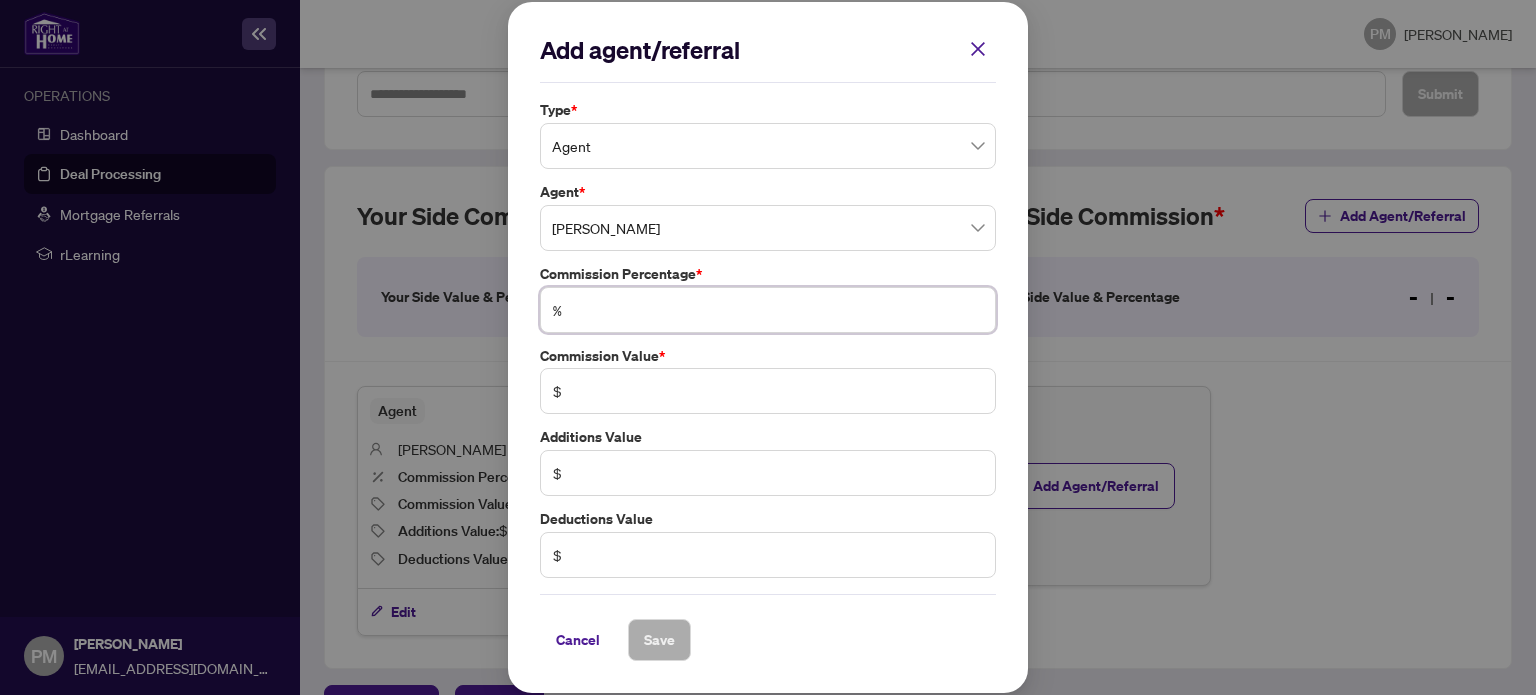 type on "*" 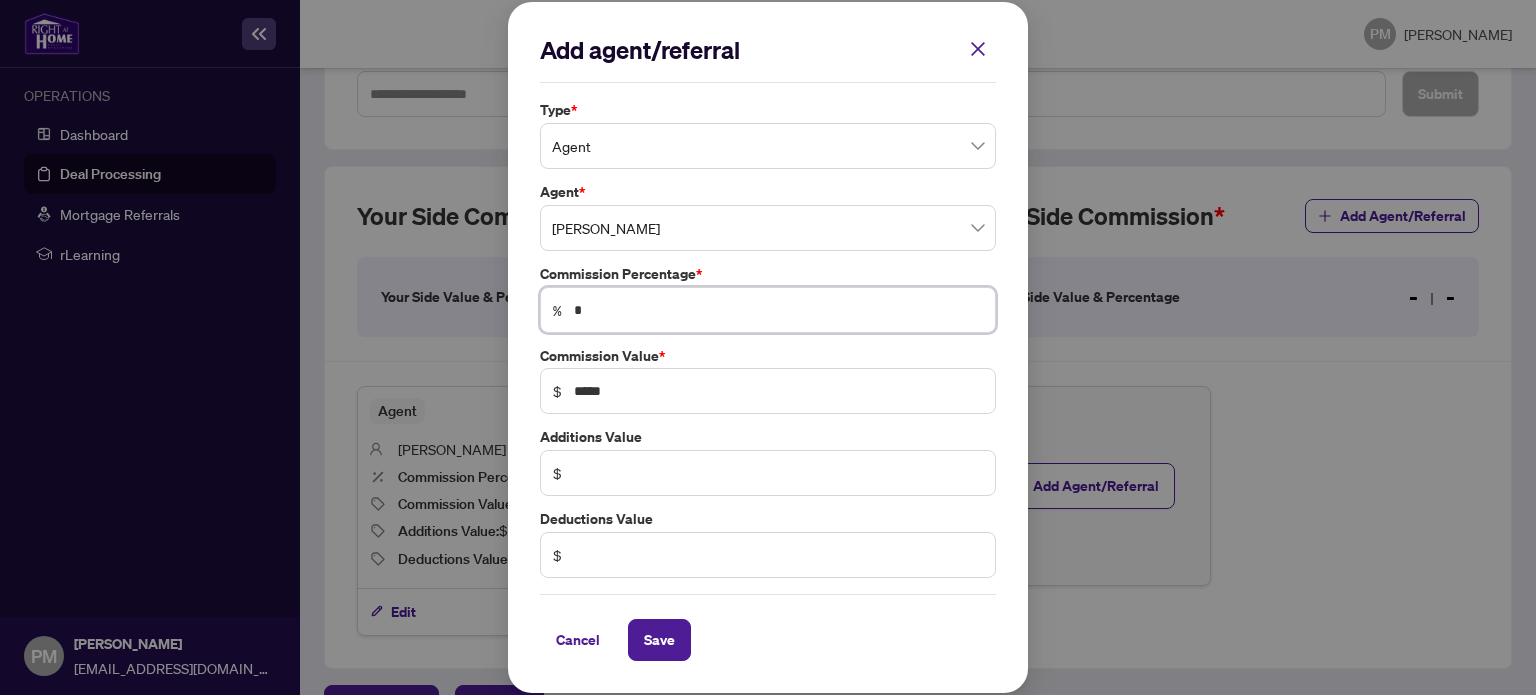 type on "**" 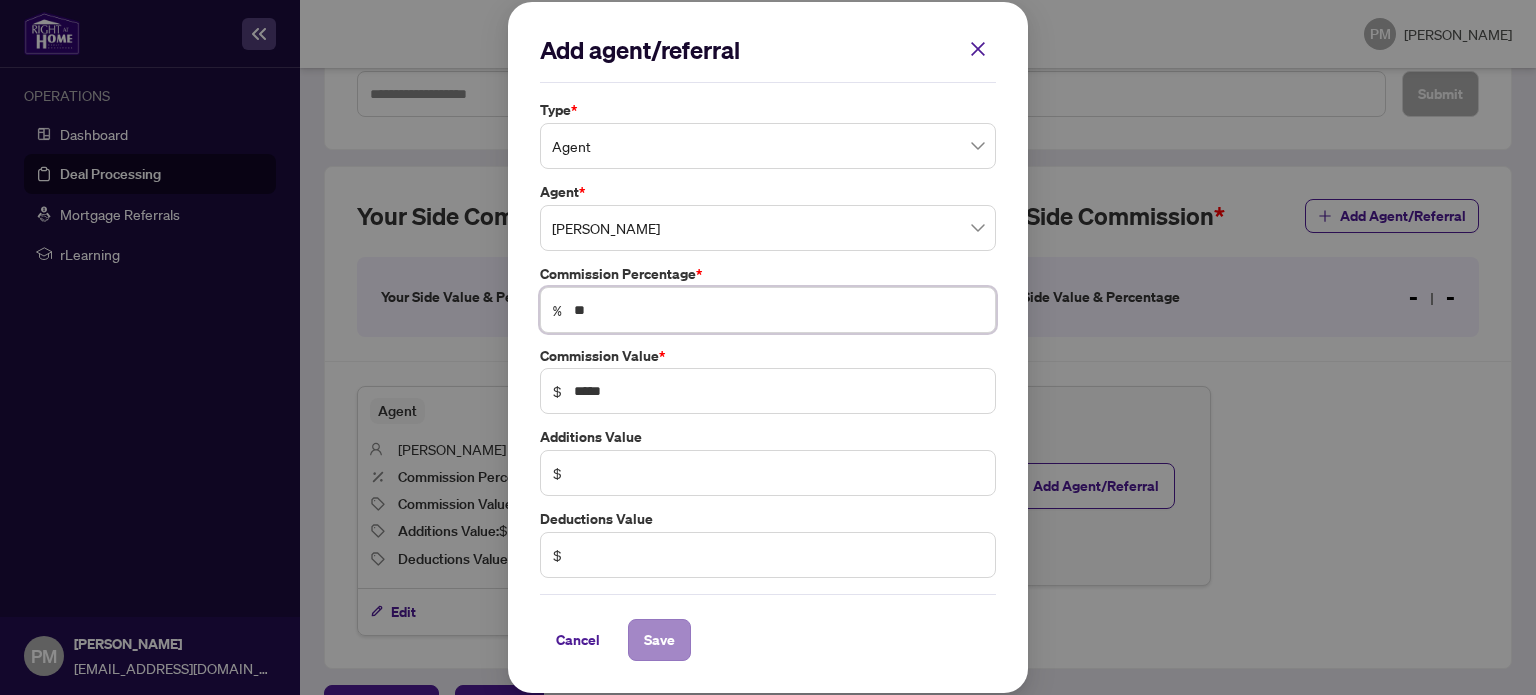 type on "**" 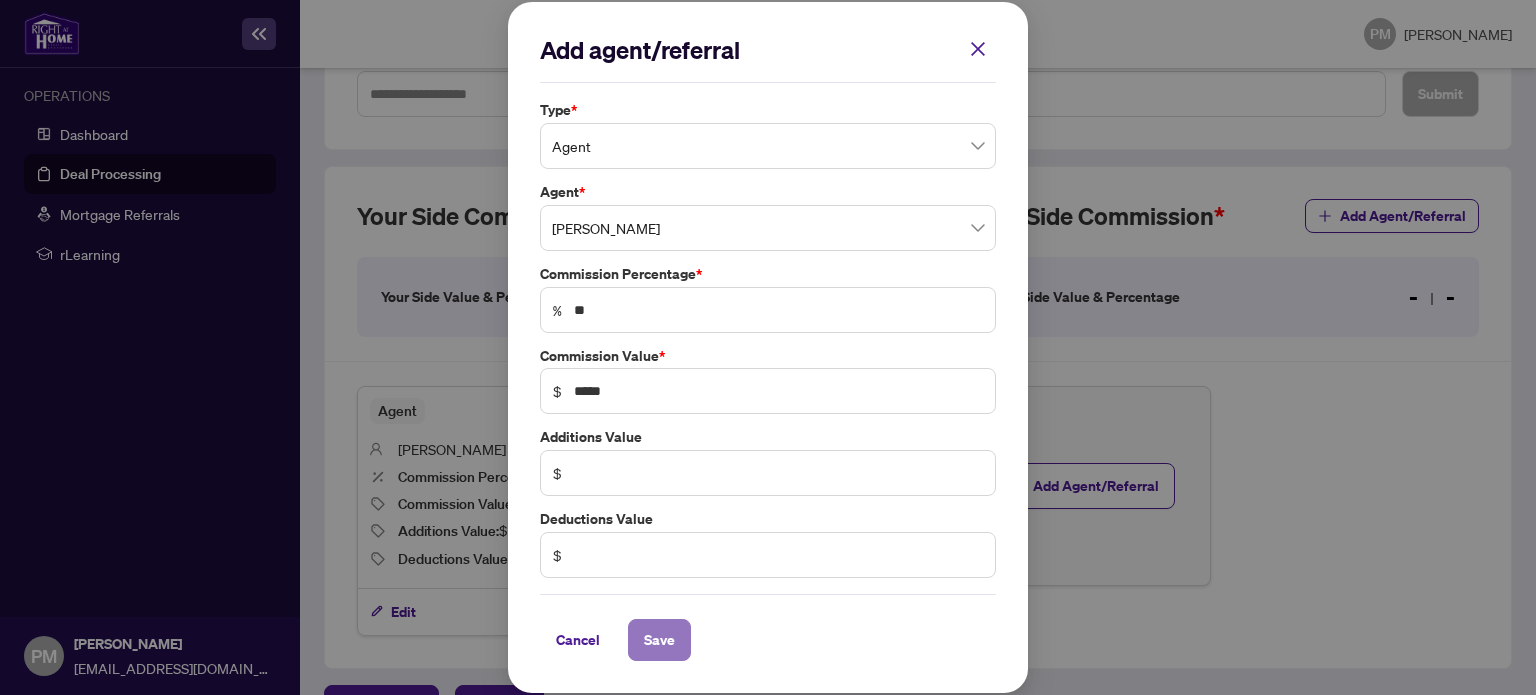 click on "Save" at bounding box center (659, 640) 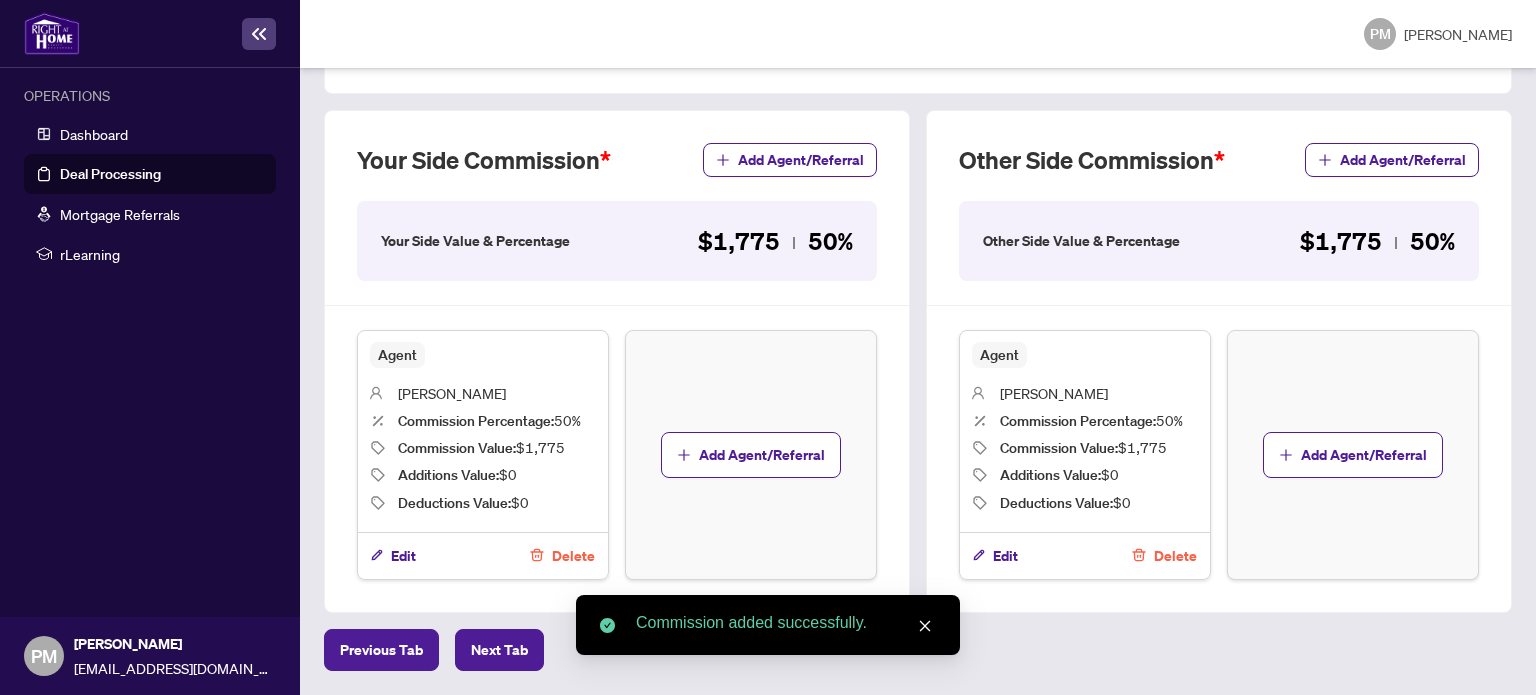scroll, scrollTop: 821, scrollLeft: 0, axis: vertical 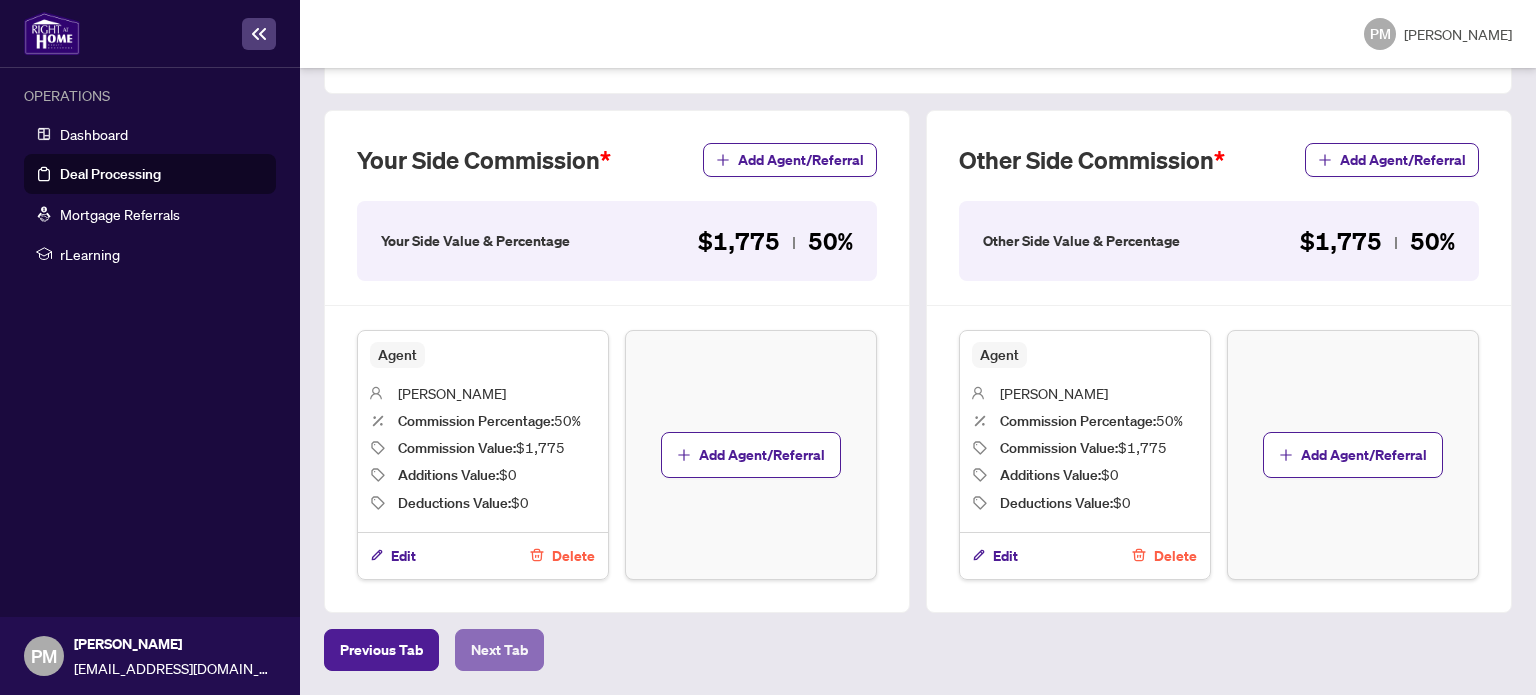 click on "Next Tab" at bounding box center (499, 650) 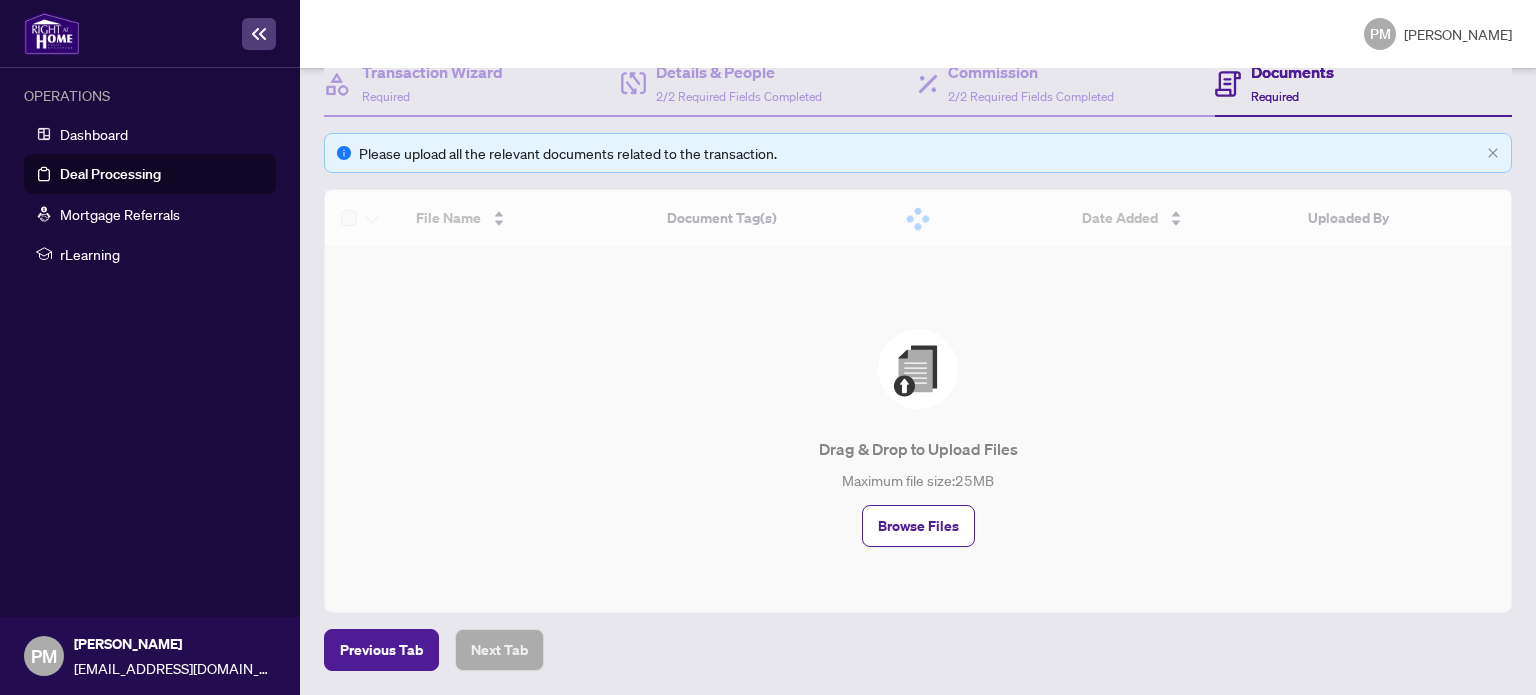 scroll, scrollTop: 0, scrollLeft: 0, axis: both 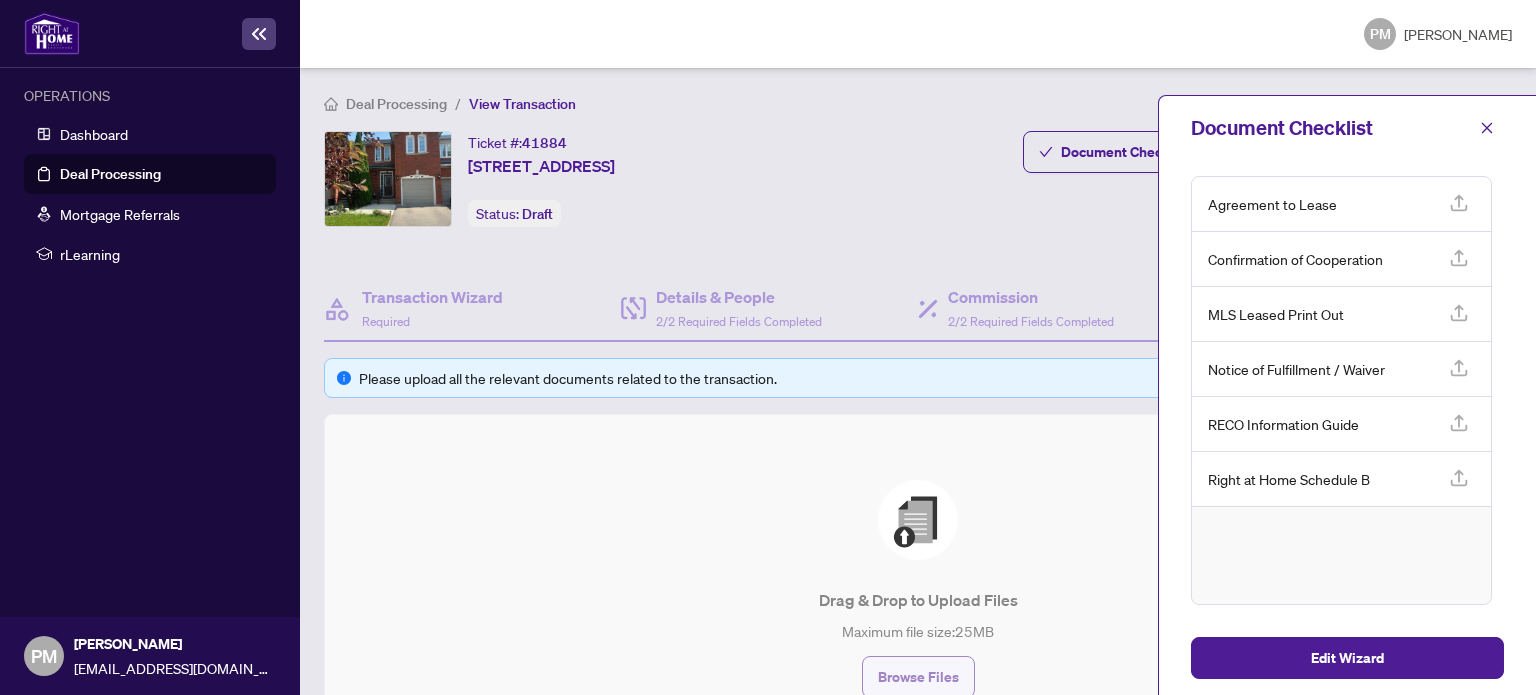 click on "Browse Files" at bounding box center (918, 677) 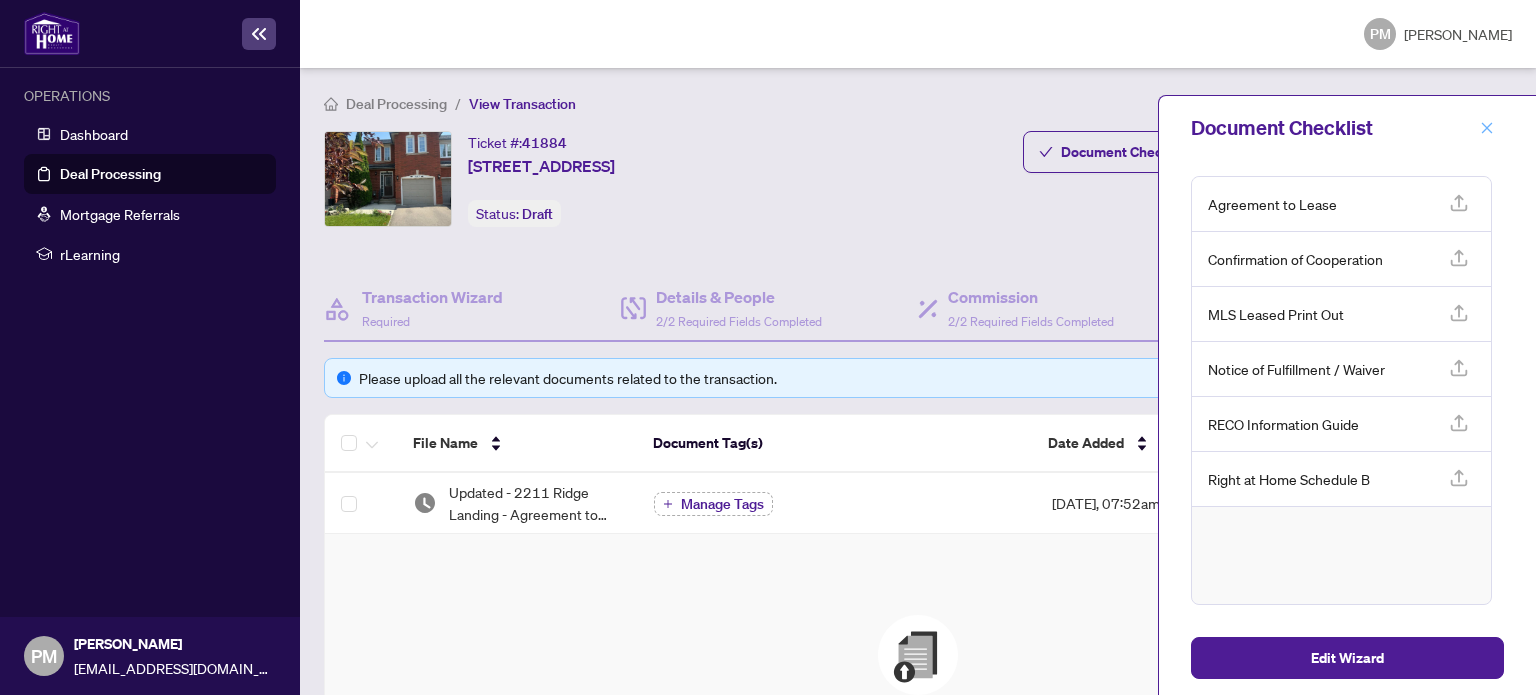 click 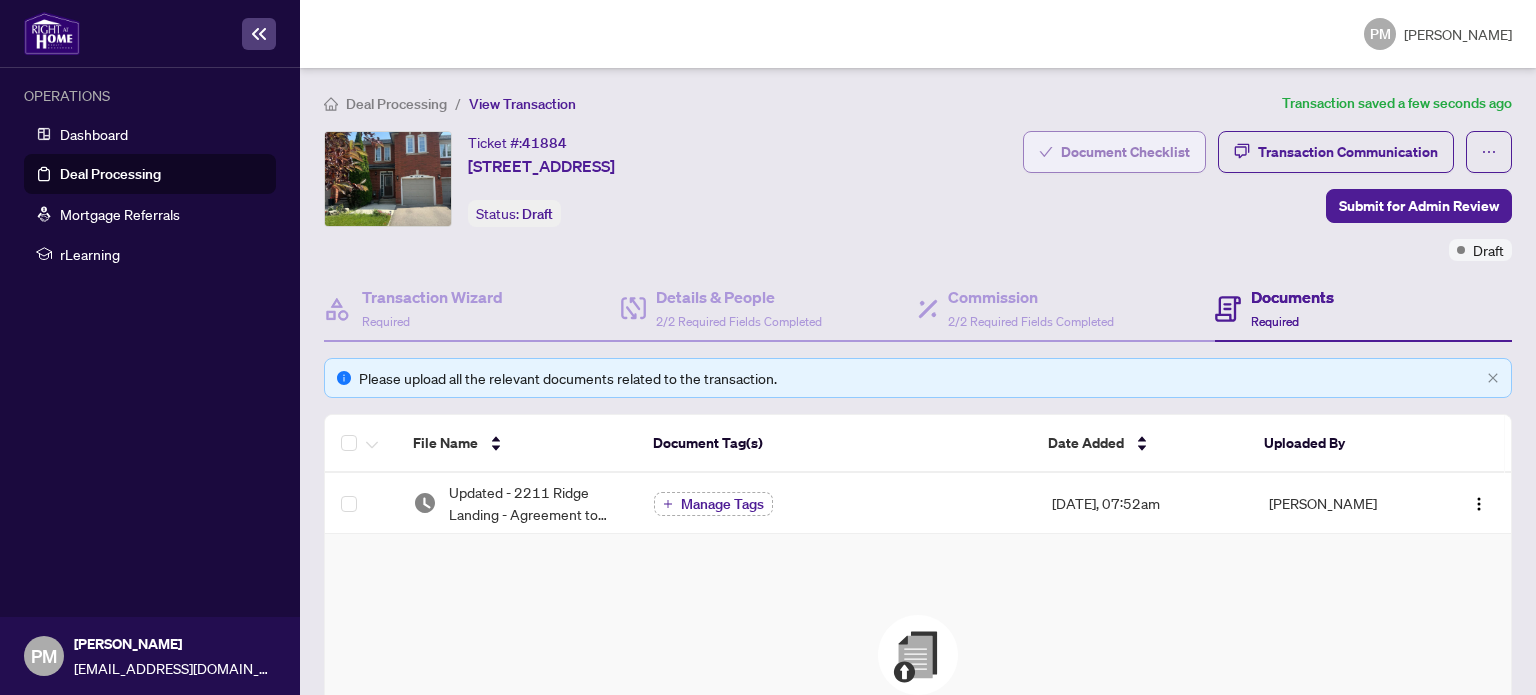 click on "Document Checklist" at bounding box center (1125, 152) 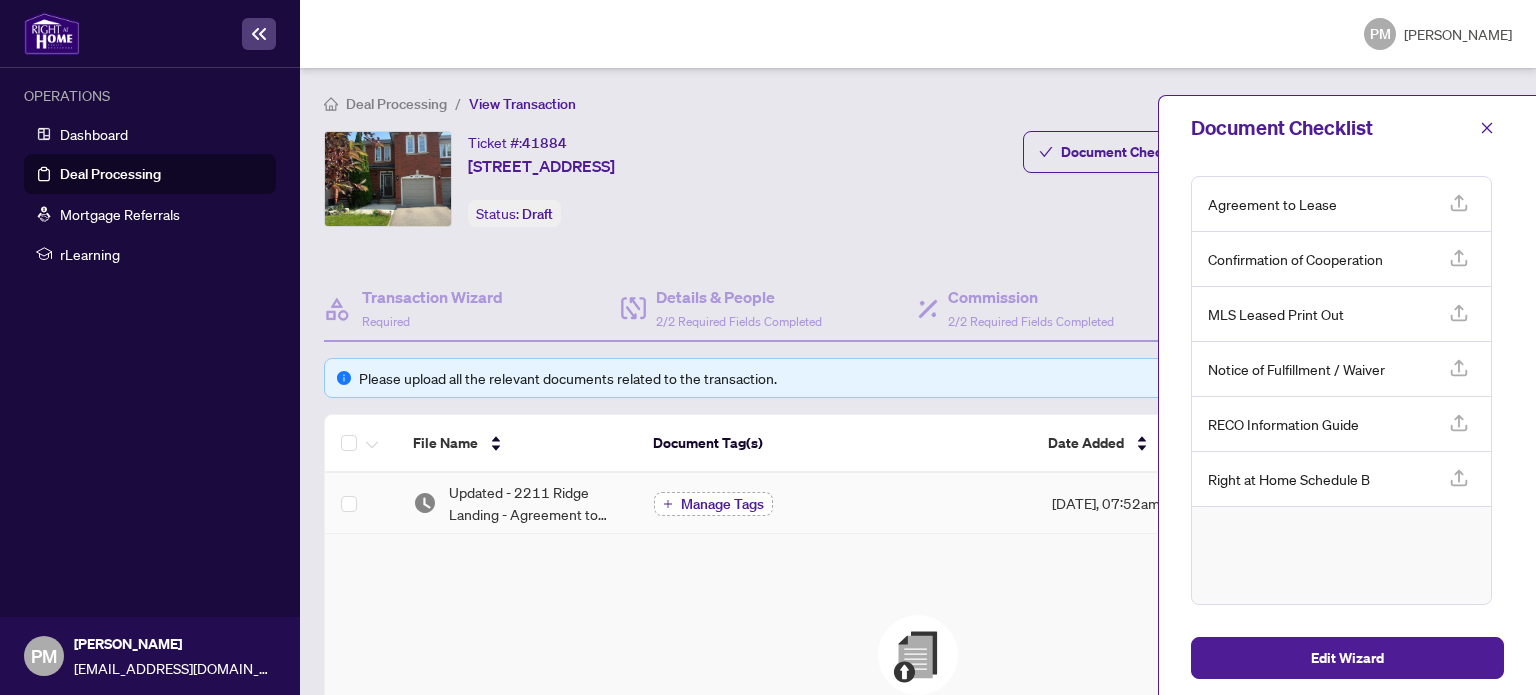 click on "Manage Tags" at bounding box center [722, 504] 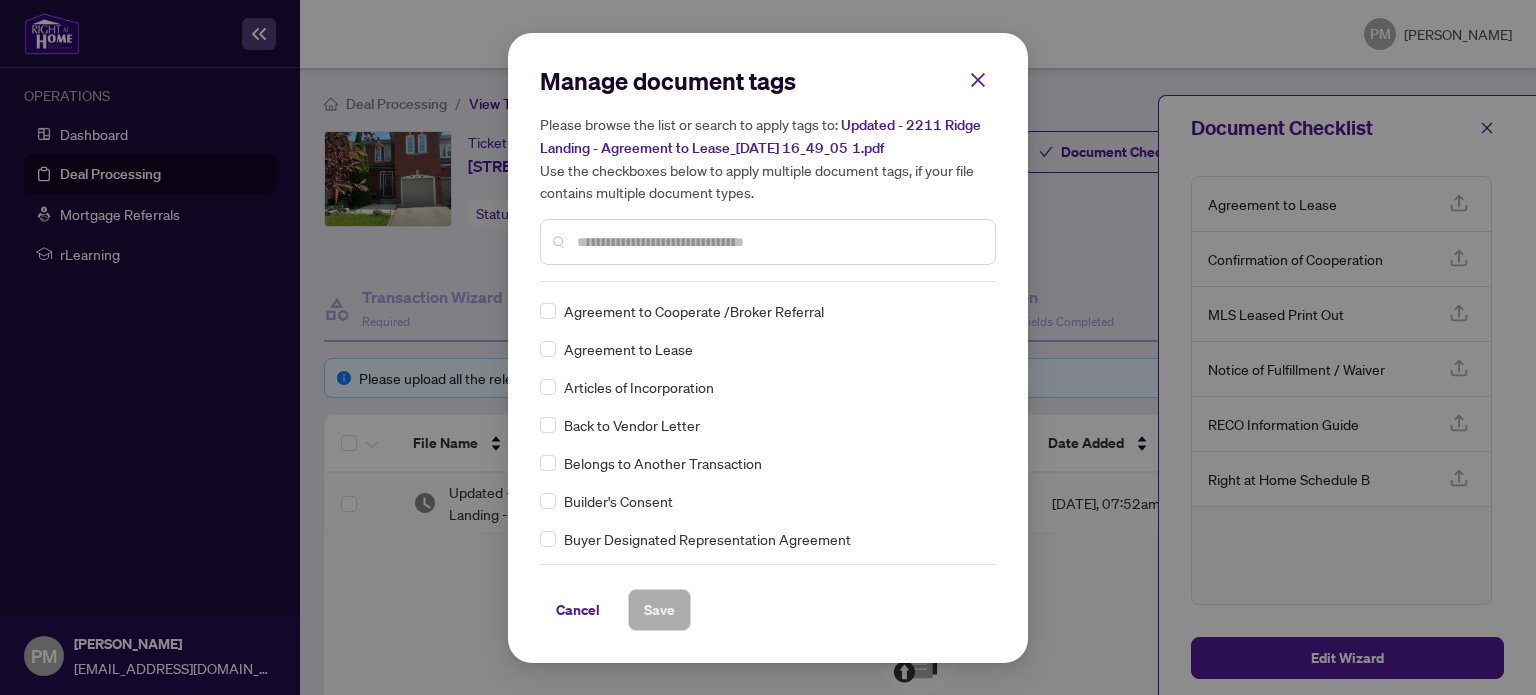 scroll, scrollTop: 200, scrollLeft: 0, axis: vertical 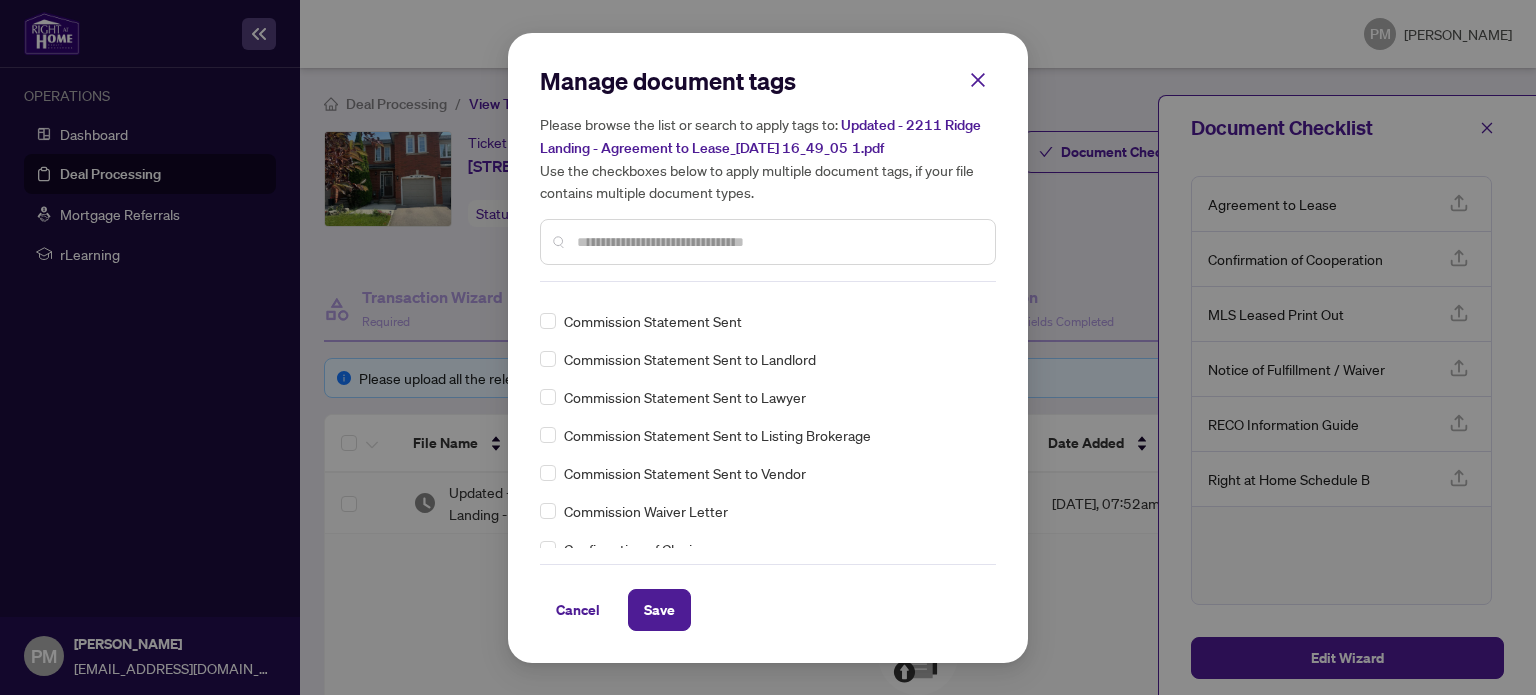 click at bounding box center (778, 242) 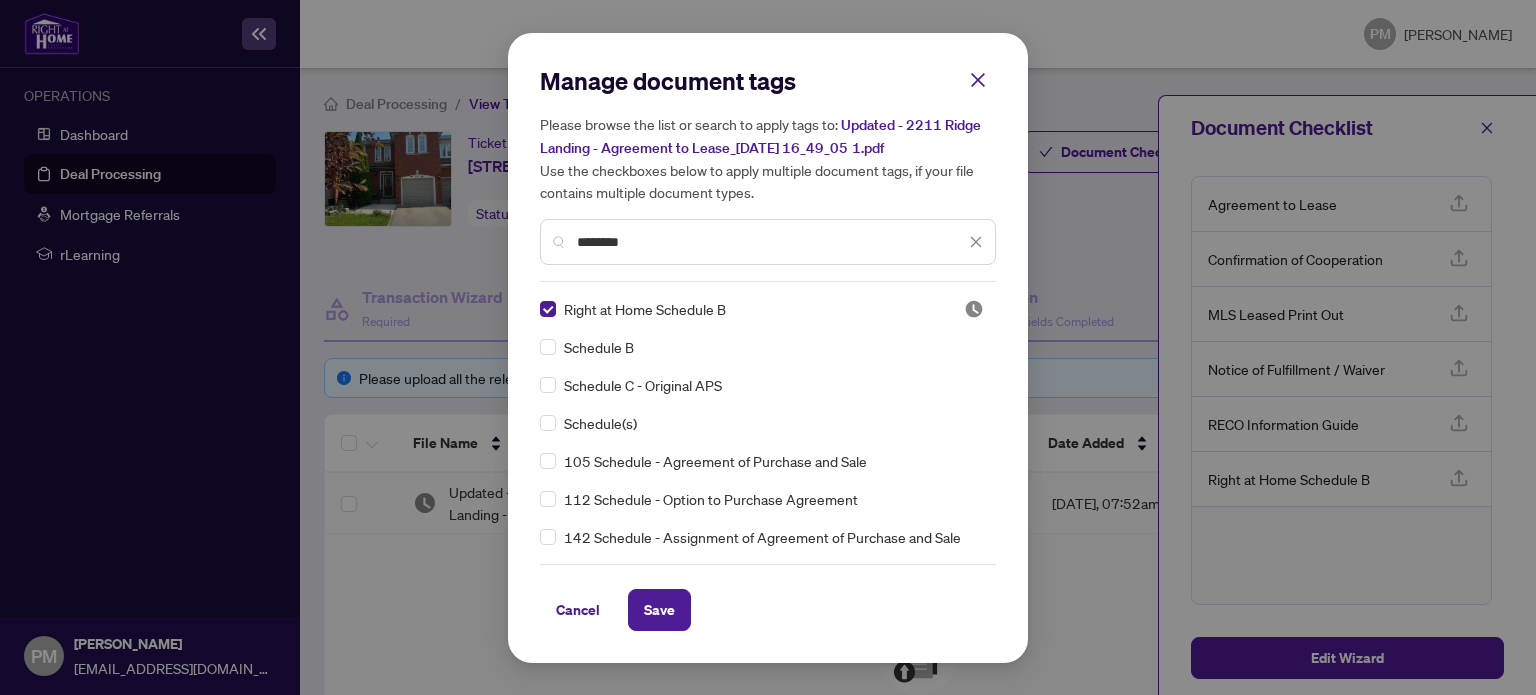 click on "********" at bounding box center [771, 242] 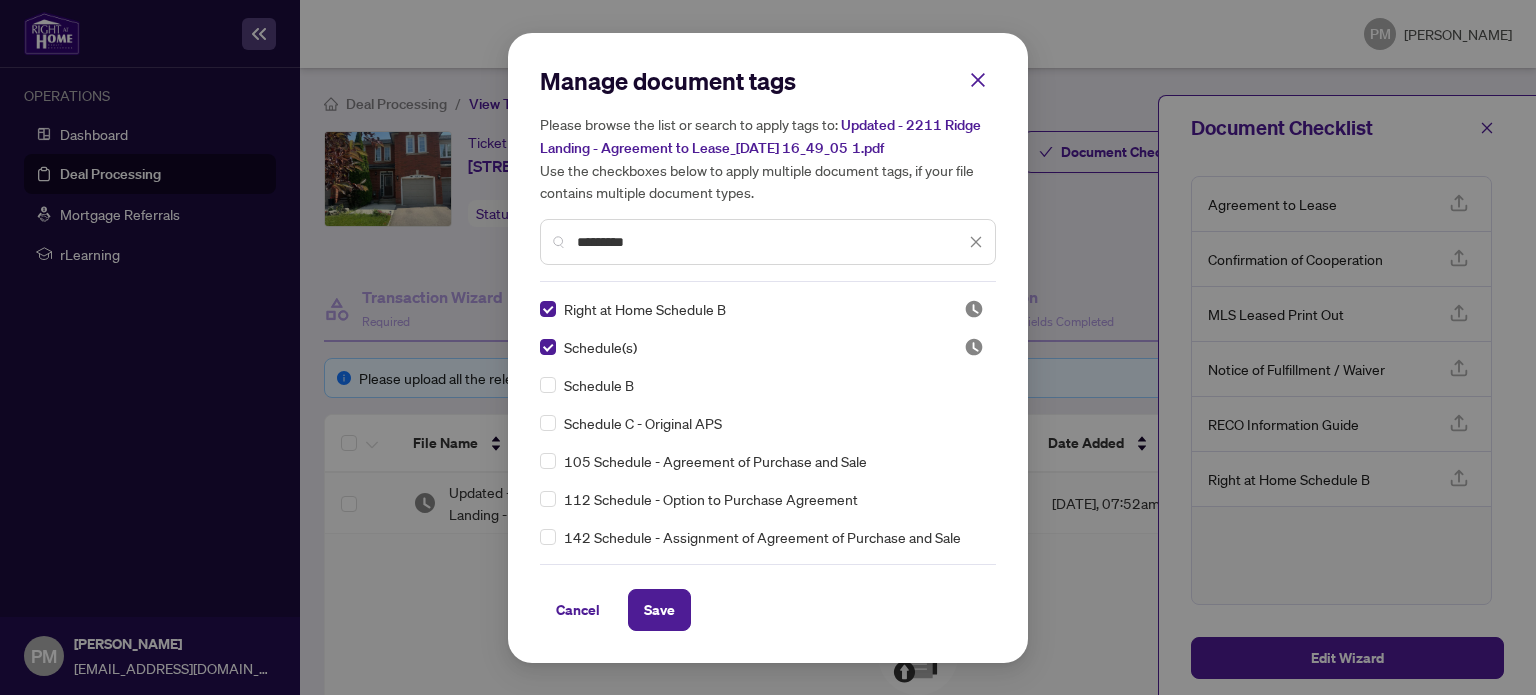 drag, startPoint x: 662, startPoint y: 239, endPoint x: 556, endPoint y: 237, distance: 106.01887 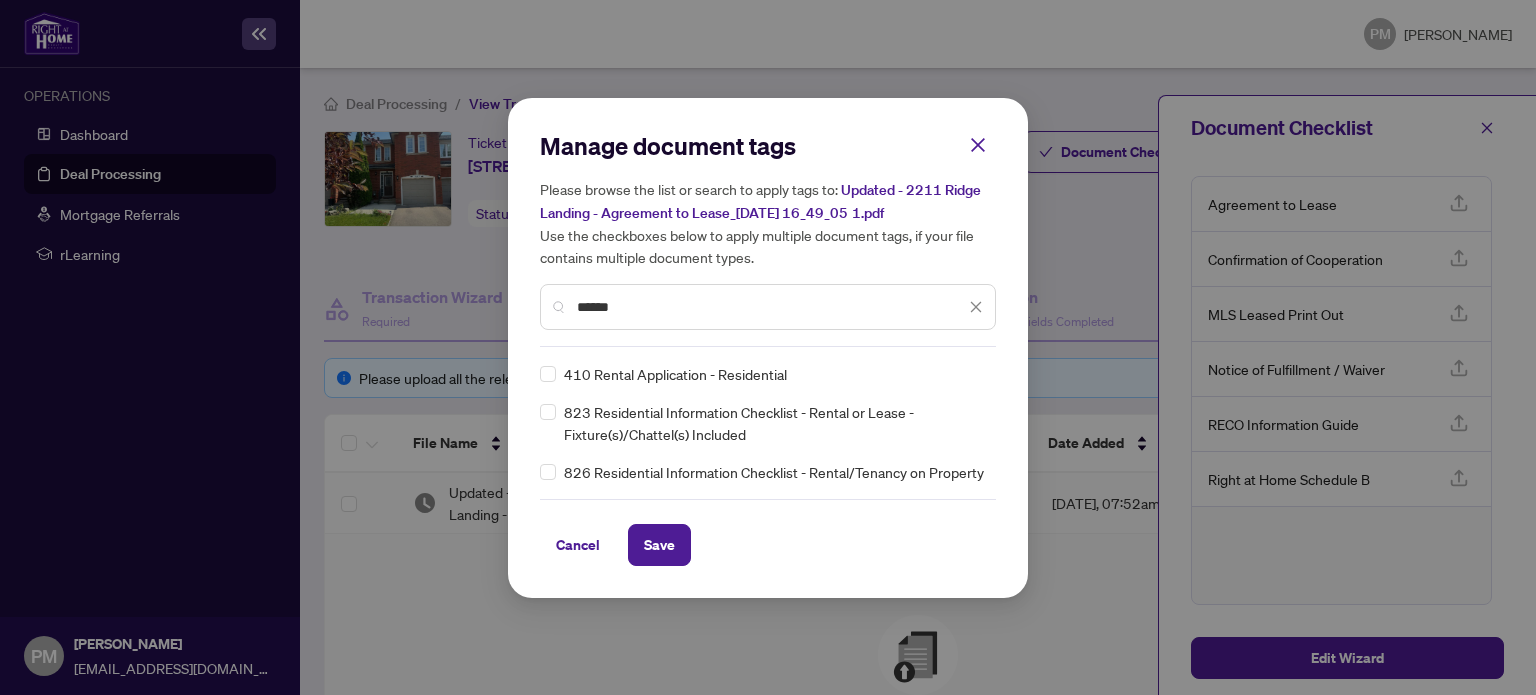 type on "******" 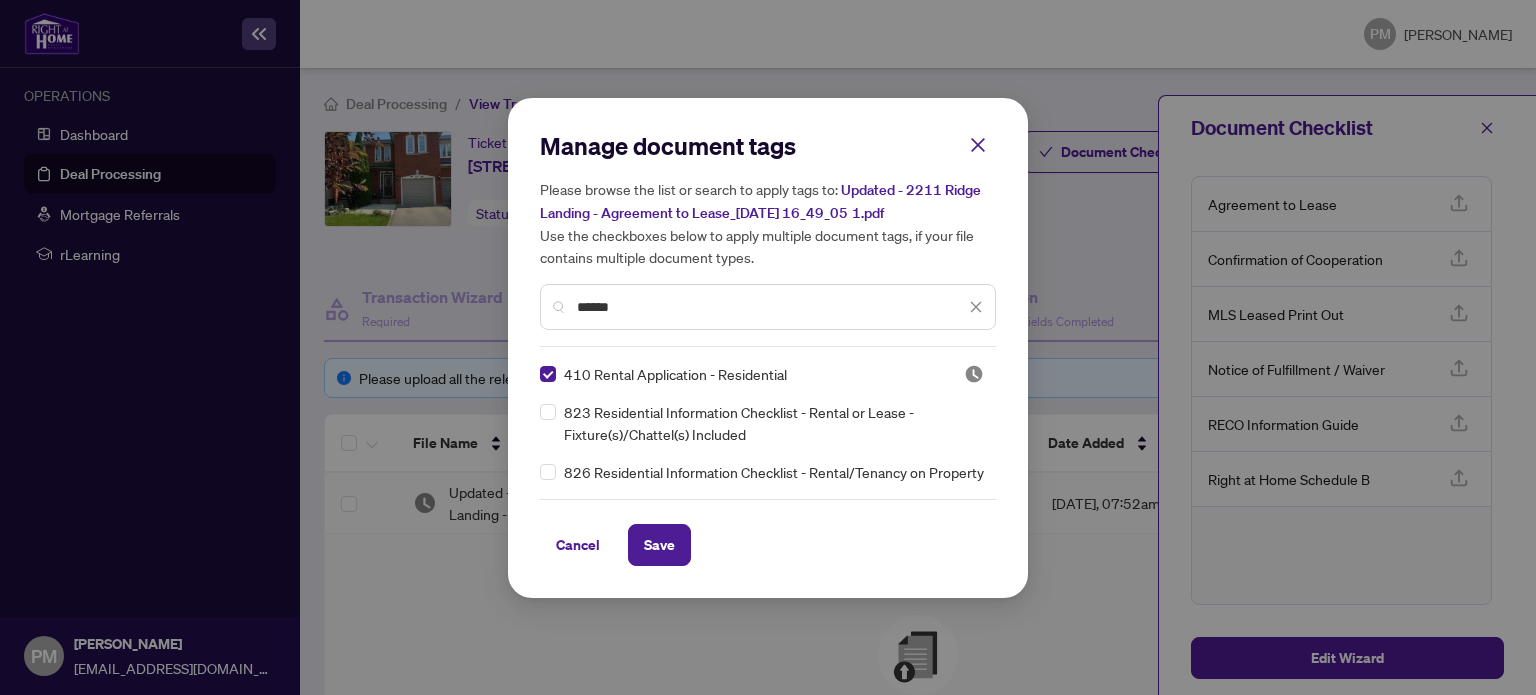 drag, startPoint x: 661, startPoint y: 303, endPoint x: 556, endPoint y: 310, distance: 105.23308 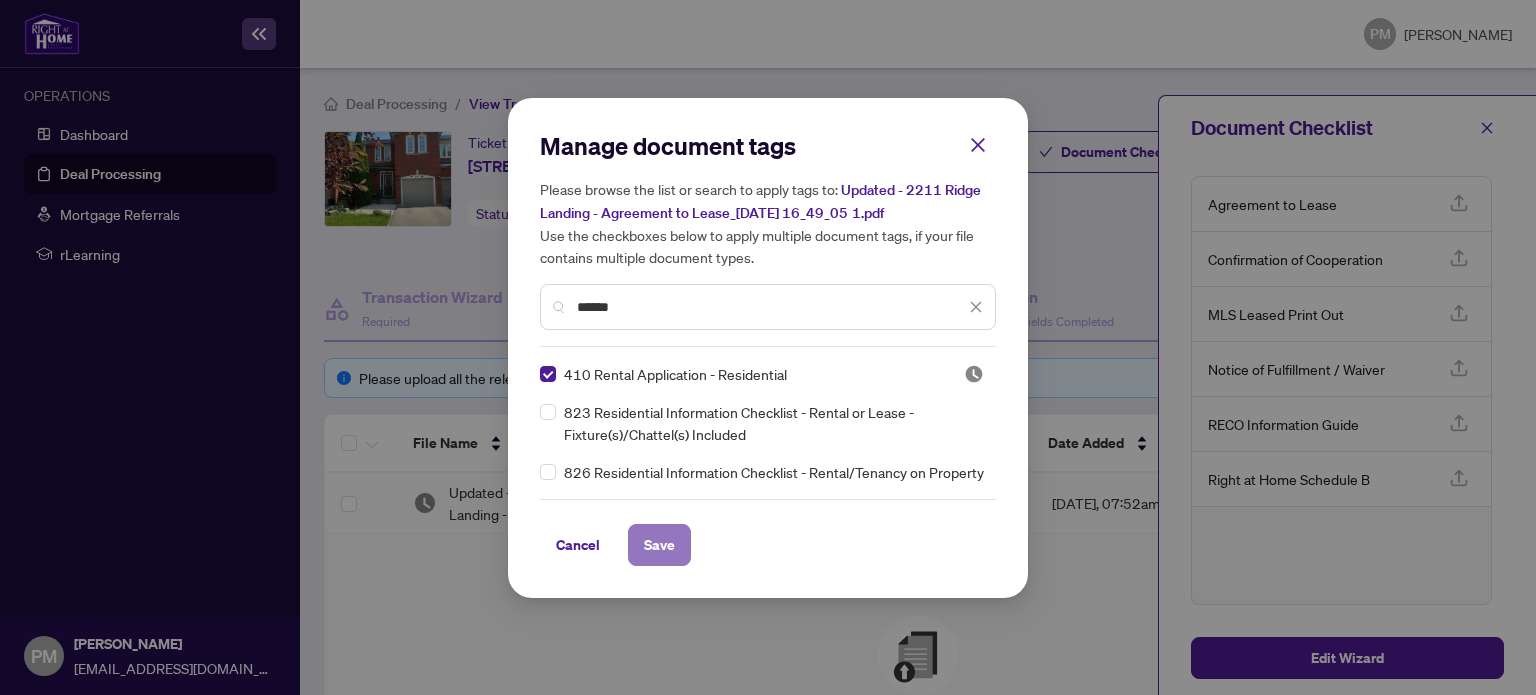 click on "Save" at bounding box center (659, 545) 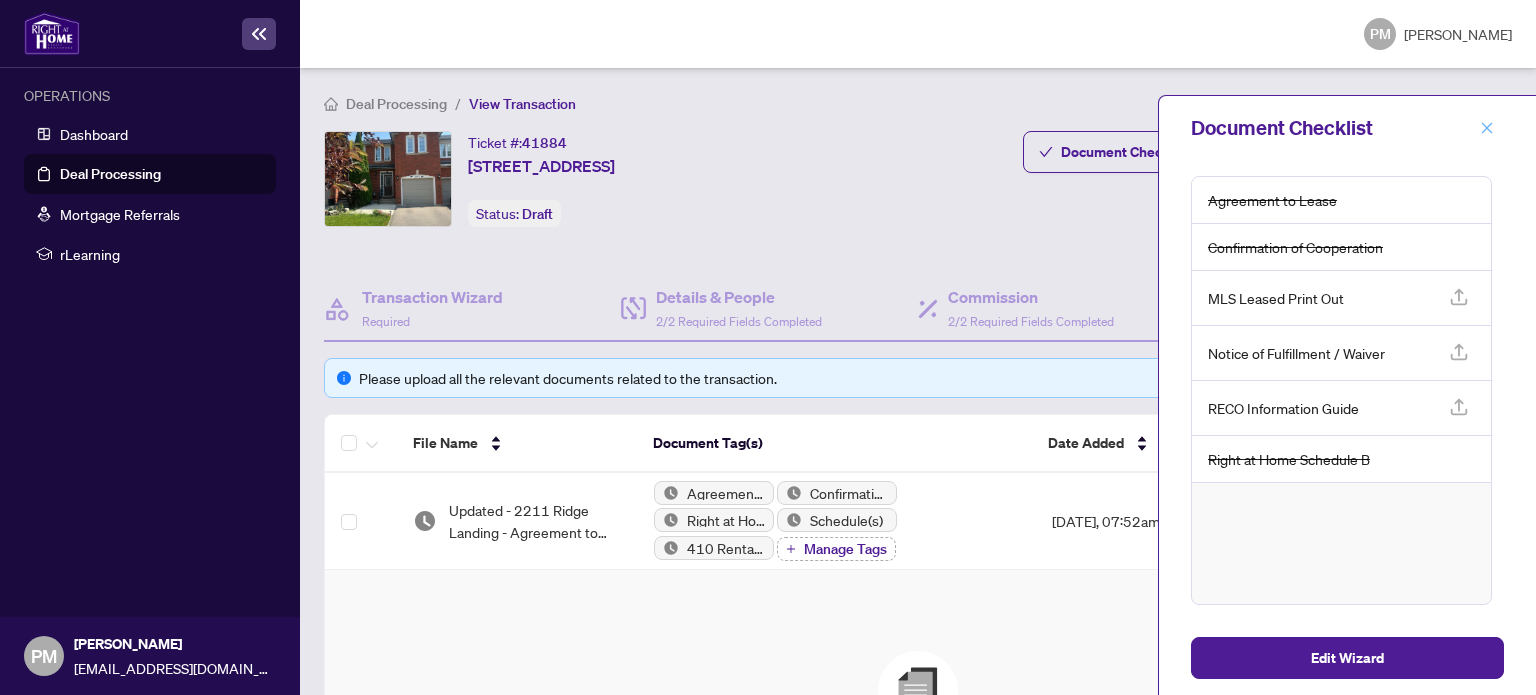 click at bounding box center (1487, 128) 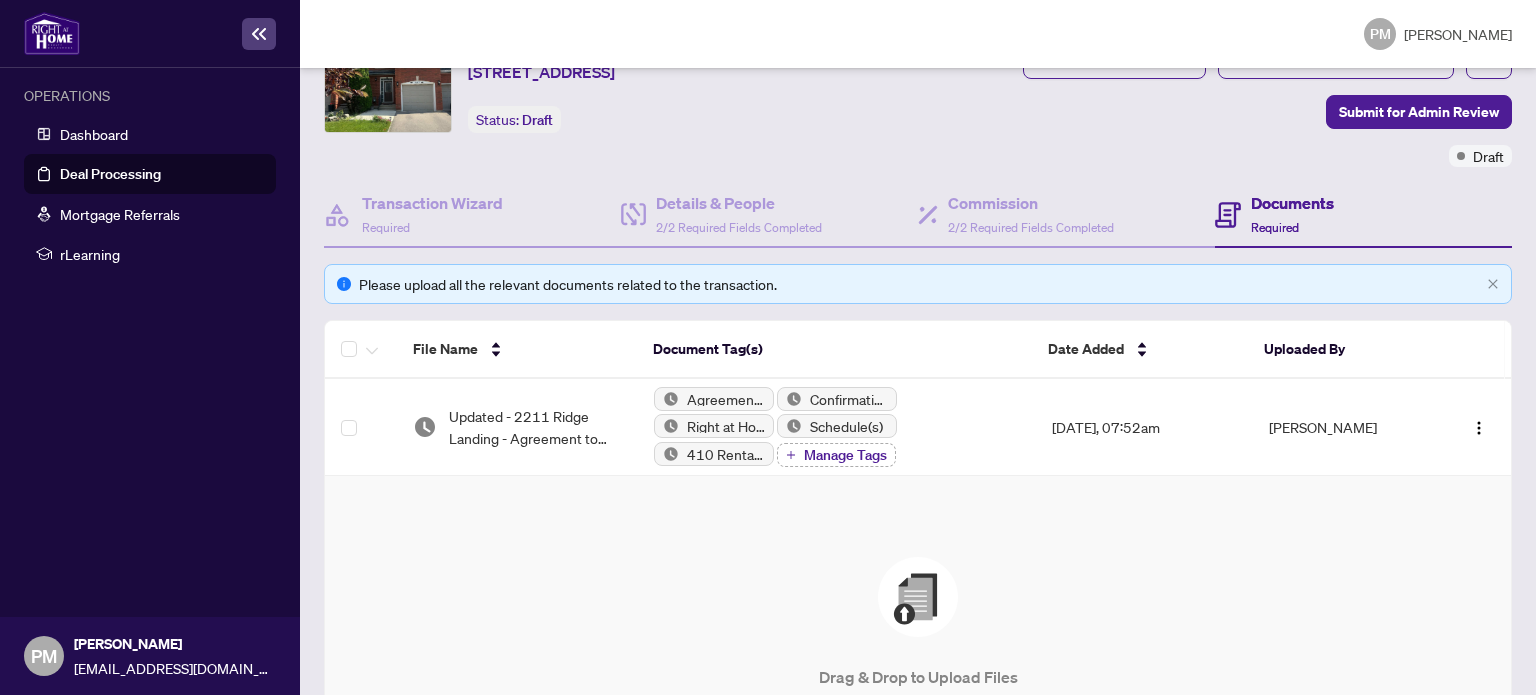 scroll, scrollTop: 0, scrollLeft: 0, axis: both 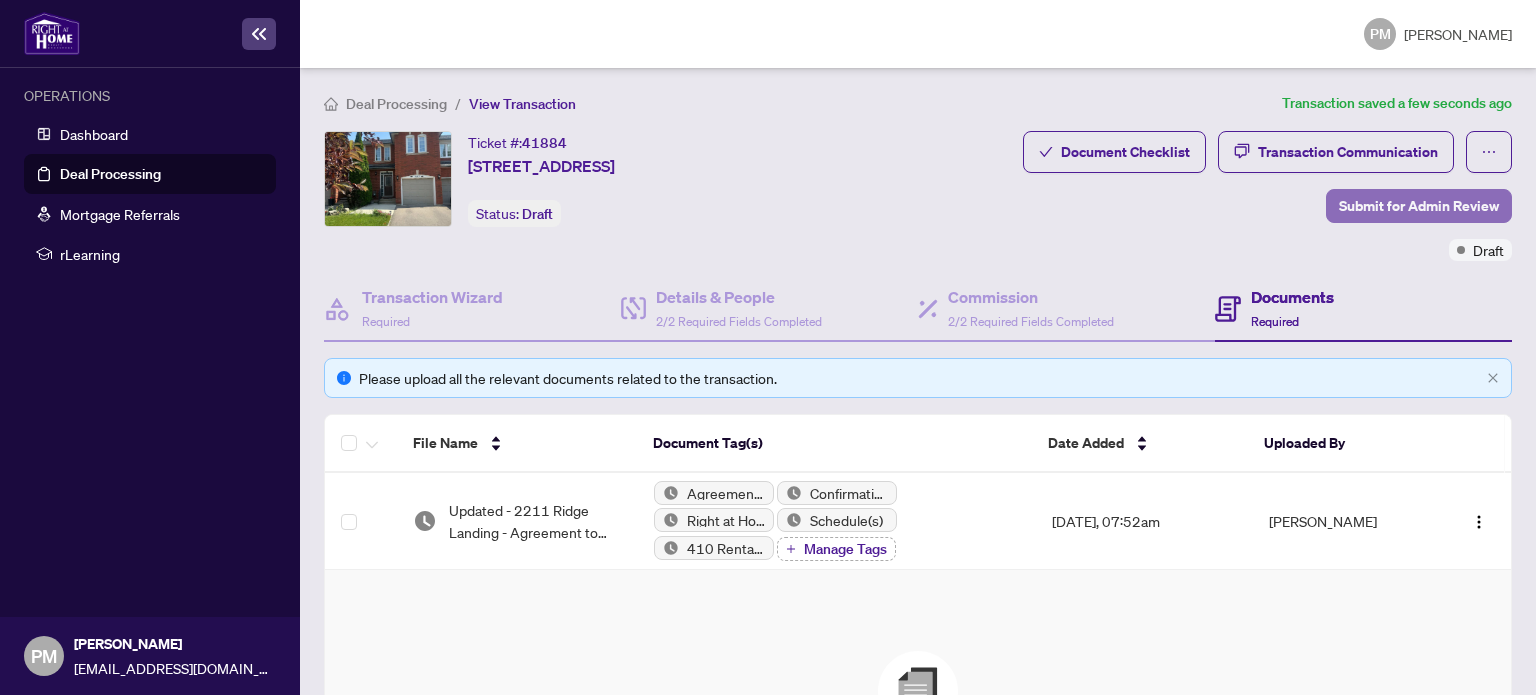click on "Submit for Admin Review" at bounding box center [1419, 206] 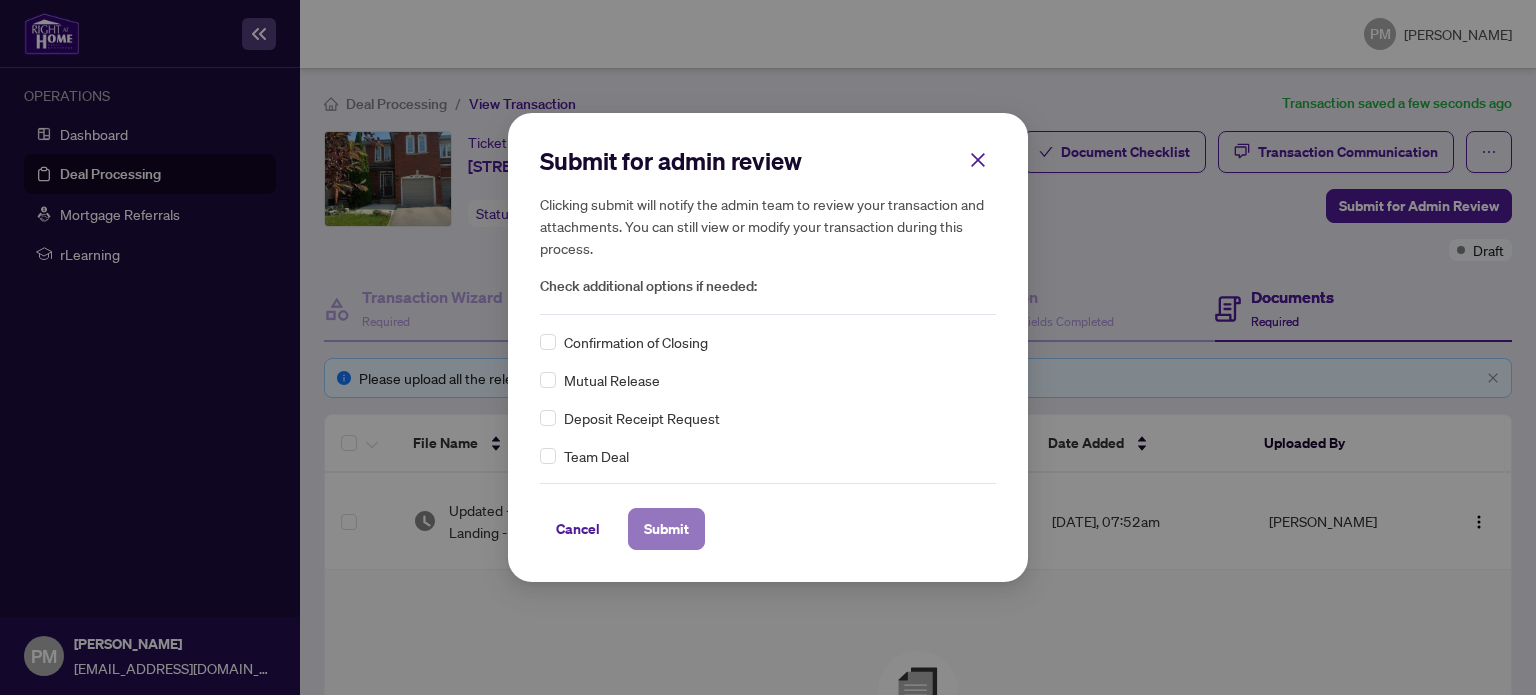 click on "Submit" at bounding box center [666, 529] 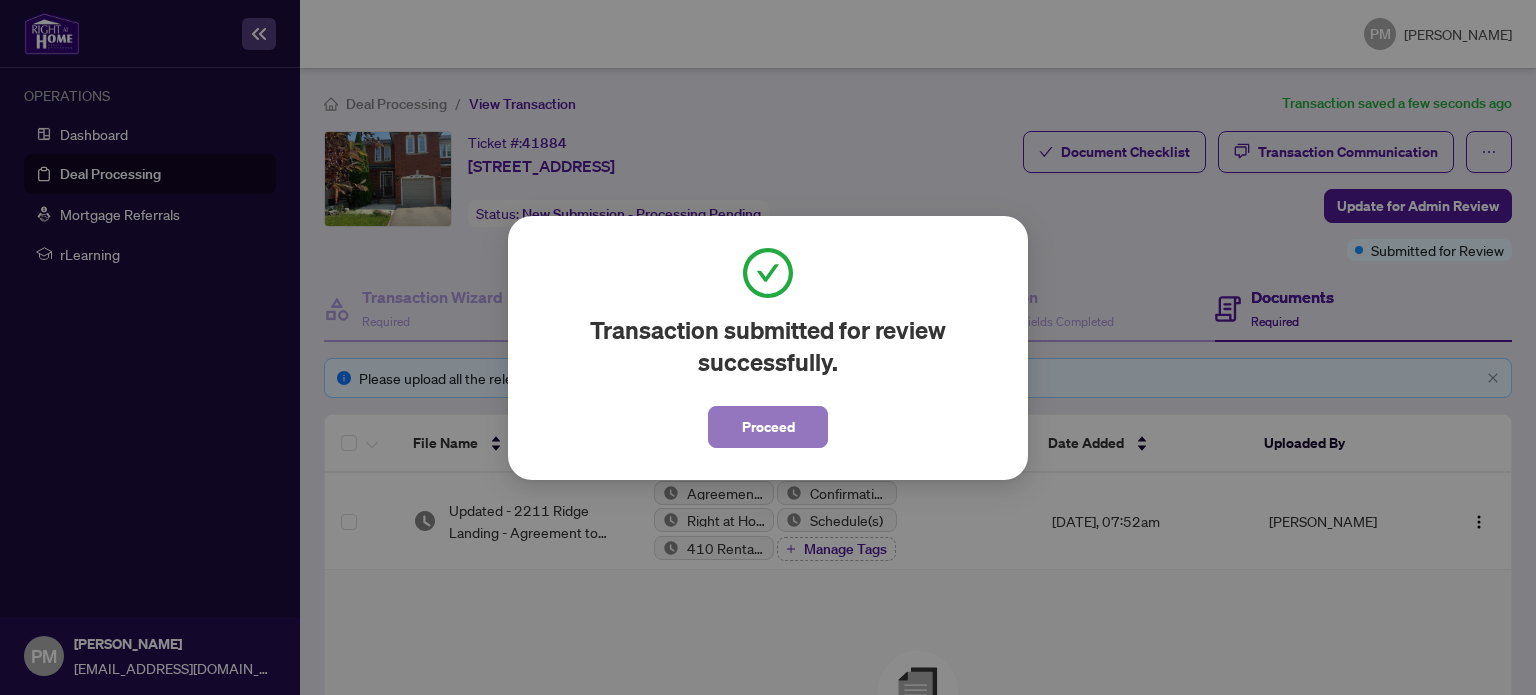 click on "Proceed" at bounding box center [768, 427] 